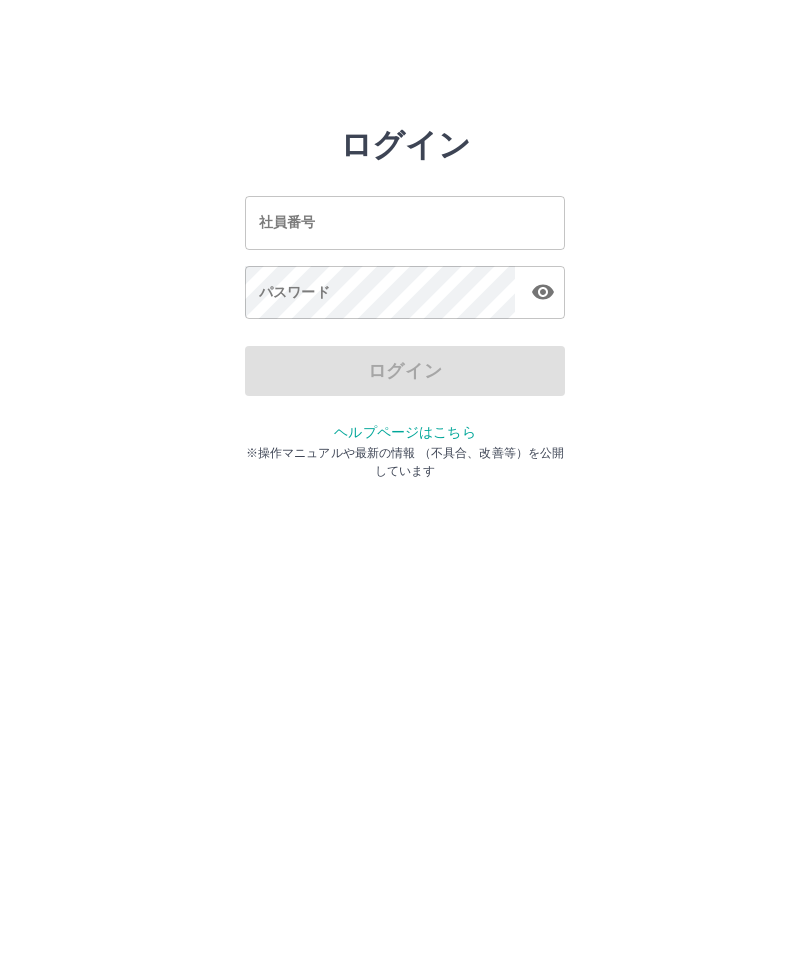scroll, scrollTop: 0, scrollLeft: 0, axis: both 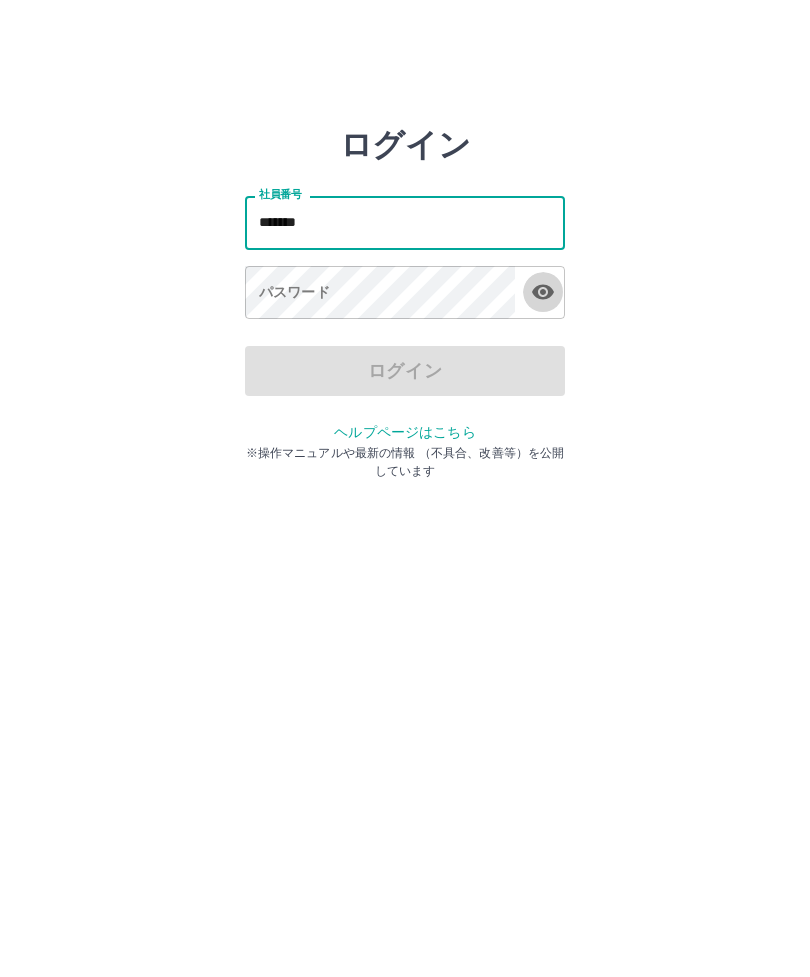 click at bounding box center [543, 292] 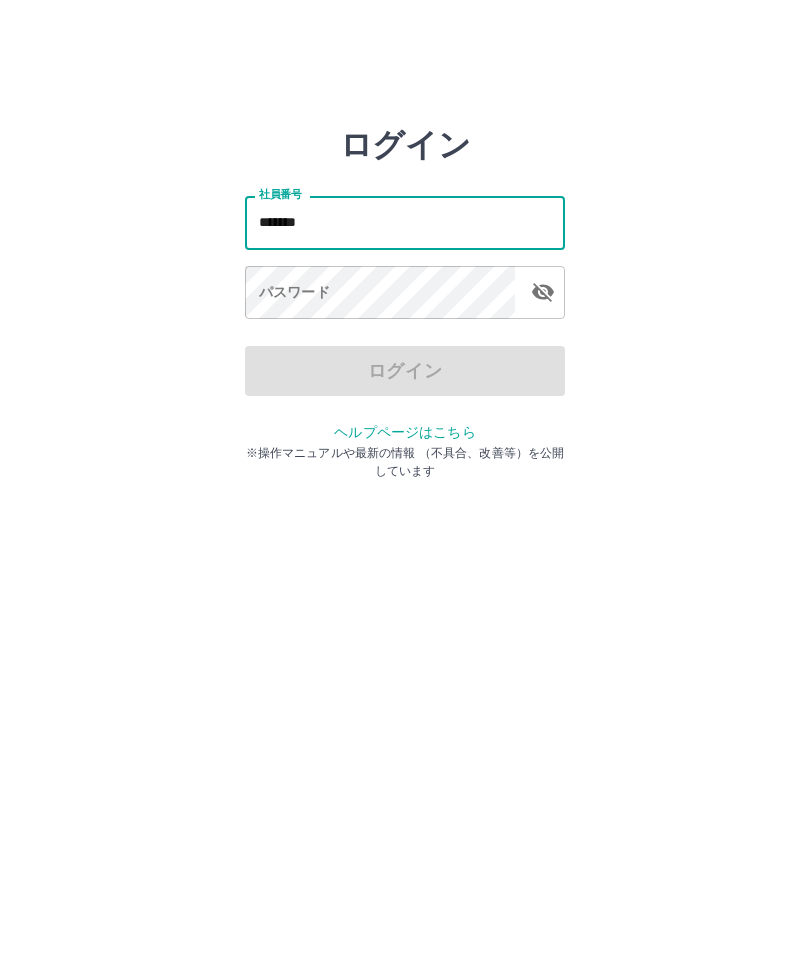 click 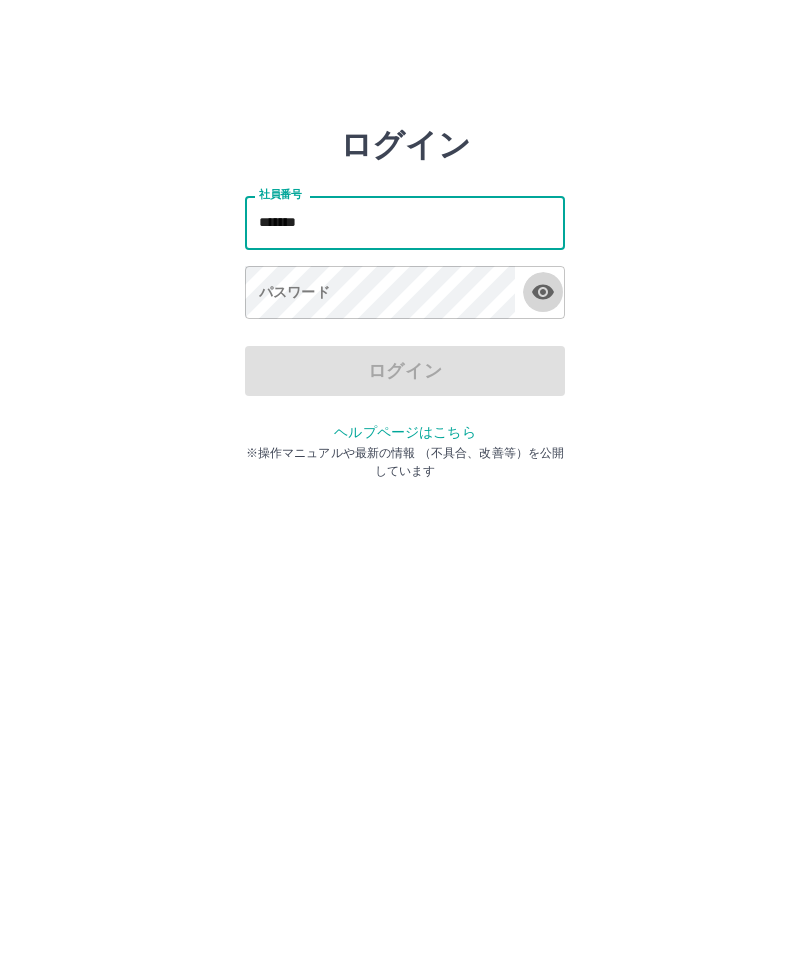 click at bounding box center [543, 292] 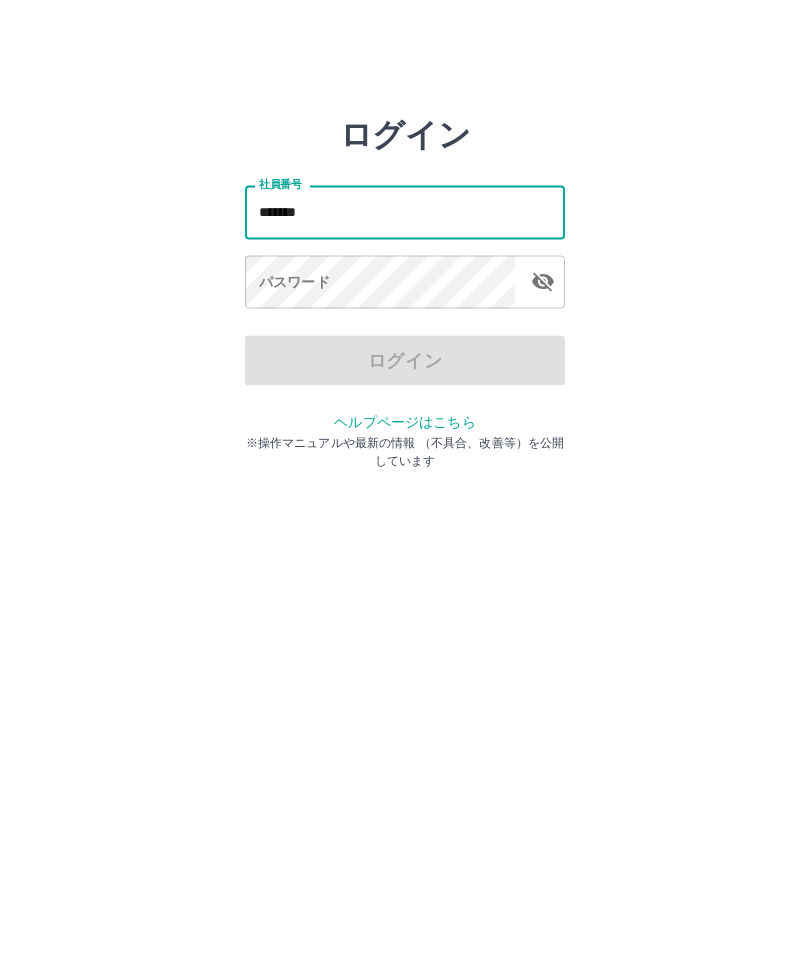 type on "*******" 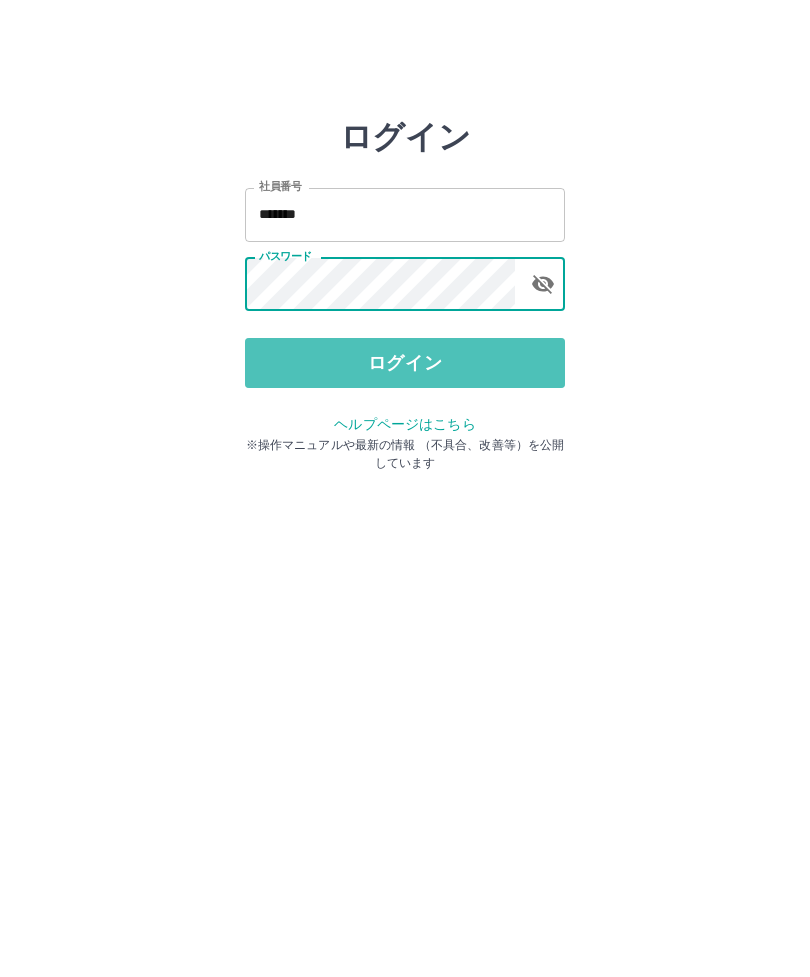 click on "ログイン" at bounding box center (405, 371) 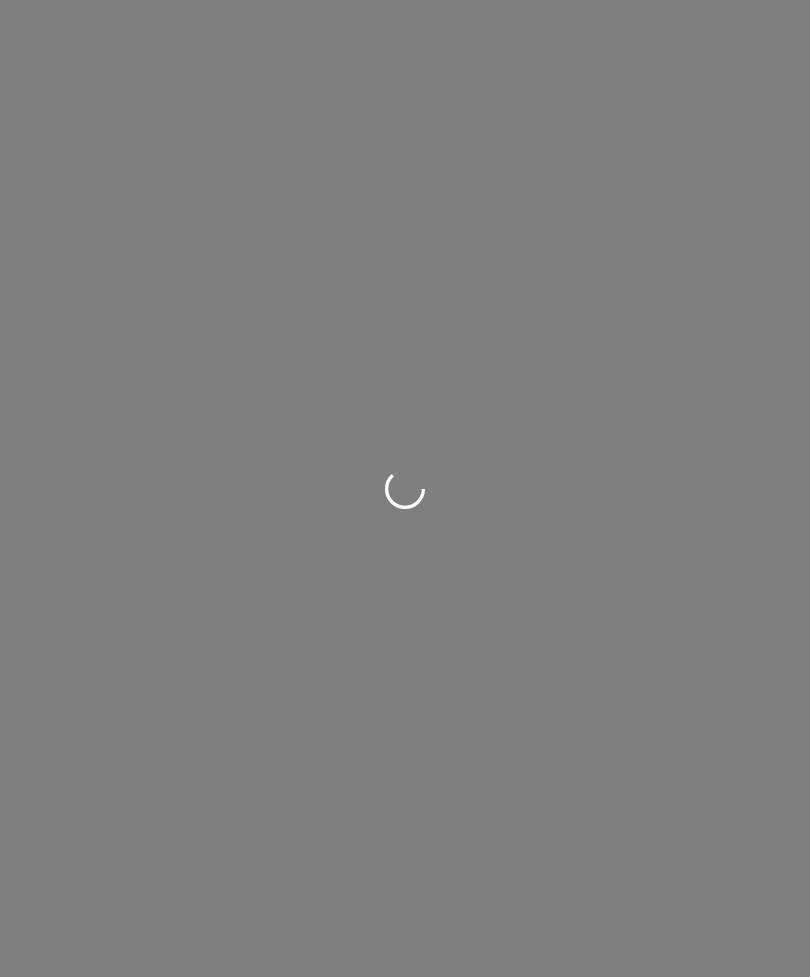 scroll, scrollTop: 0, scrollLeft: 0, axis: both 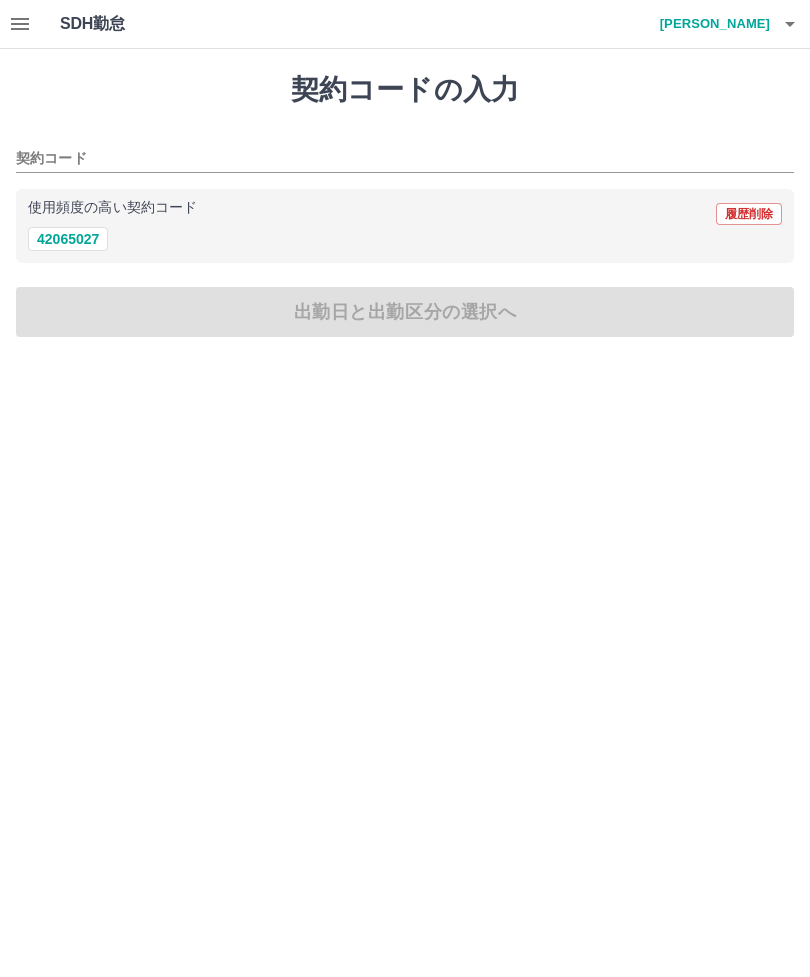 click on "42065027" at bounding box center [68, 239] 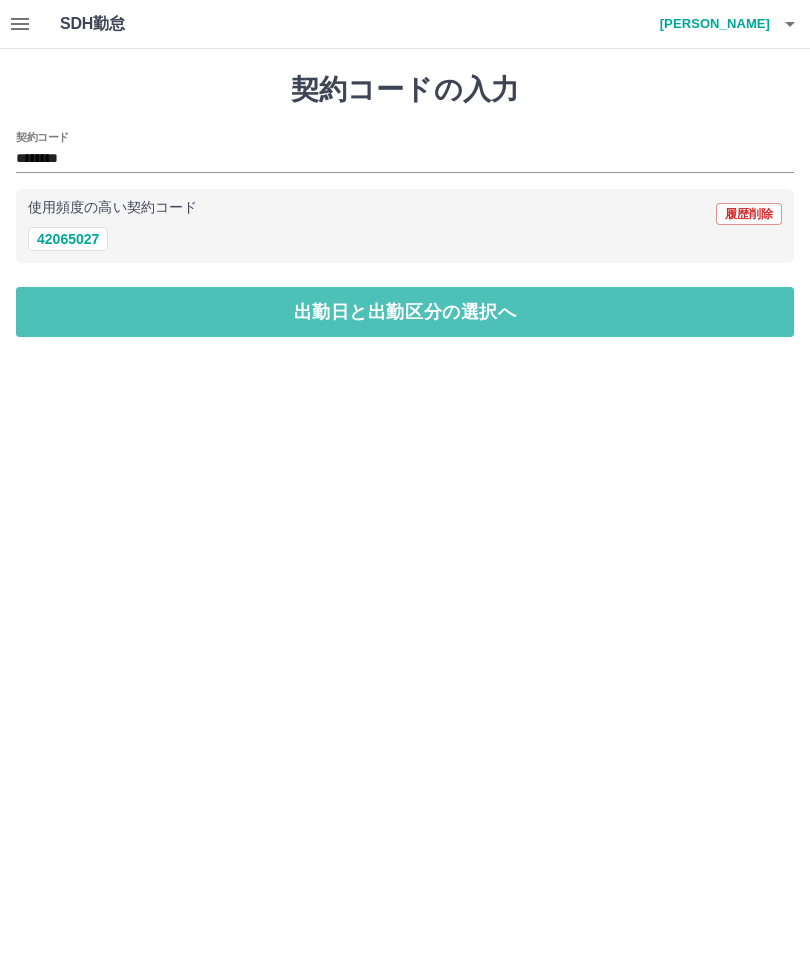click on "出勤日と出勤区分の選択へ" at bounding box center [405, 312] 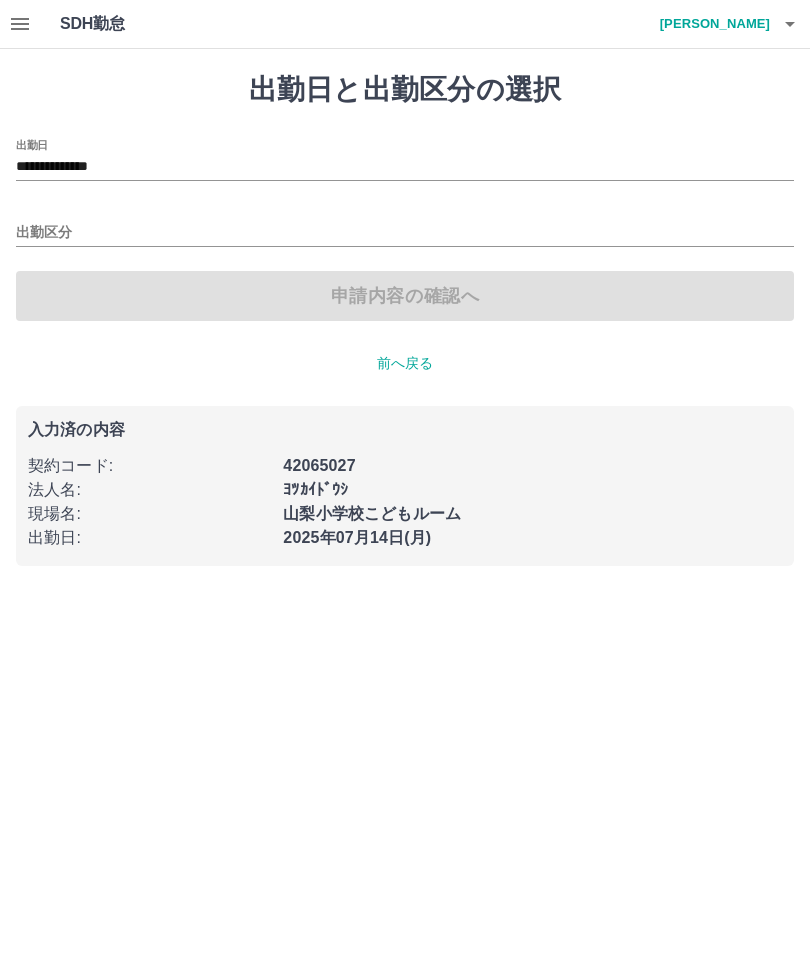 click on "**********" at bounding box center (405, 167) 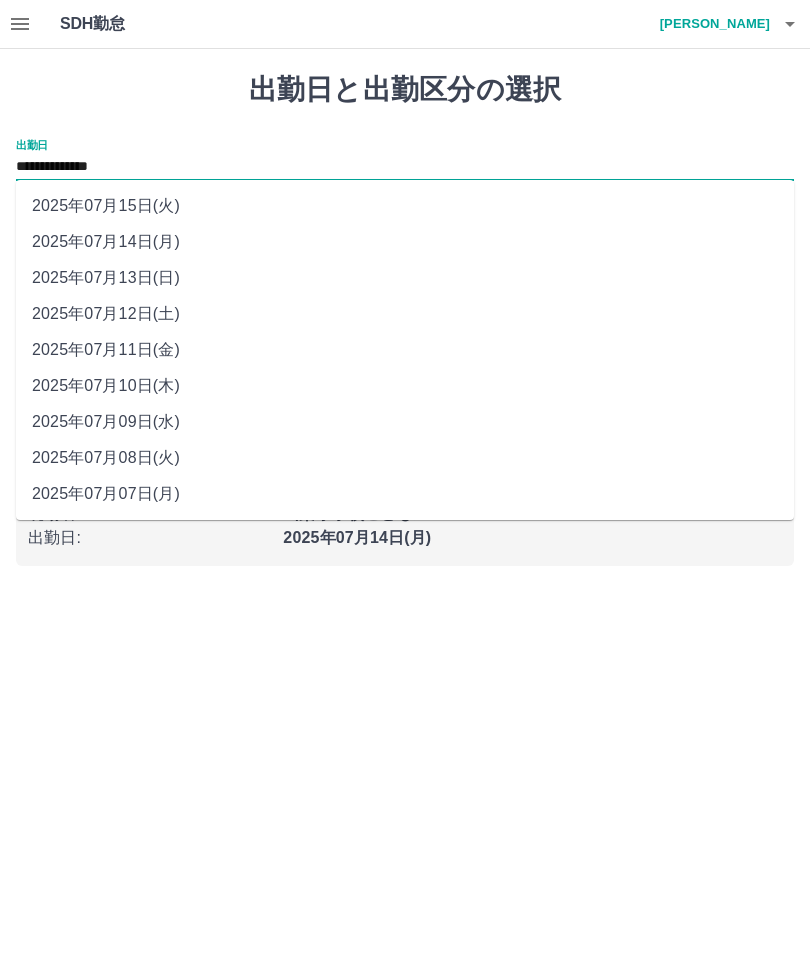 click on "2025年07月14日(月)" at bounding box center [405, 242] 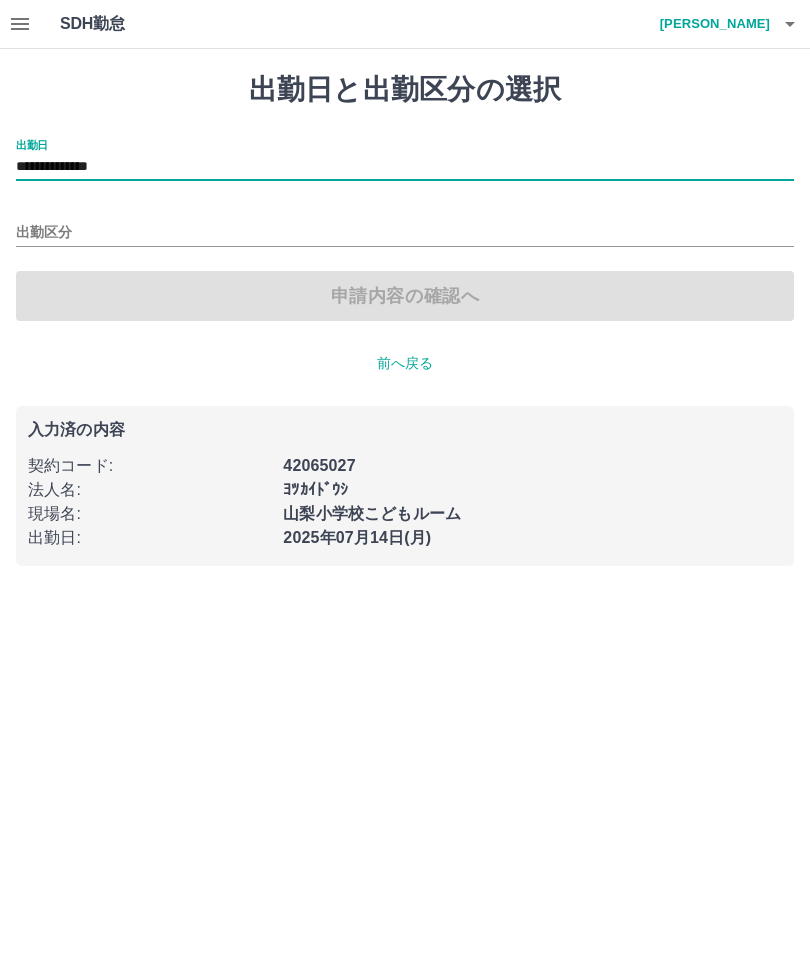 click on "出勤区分" at bounding box center (405, 233) 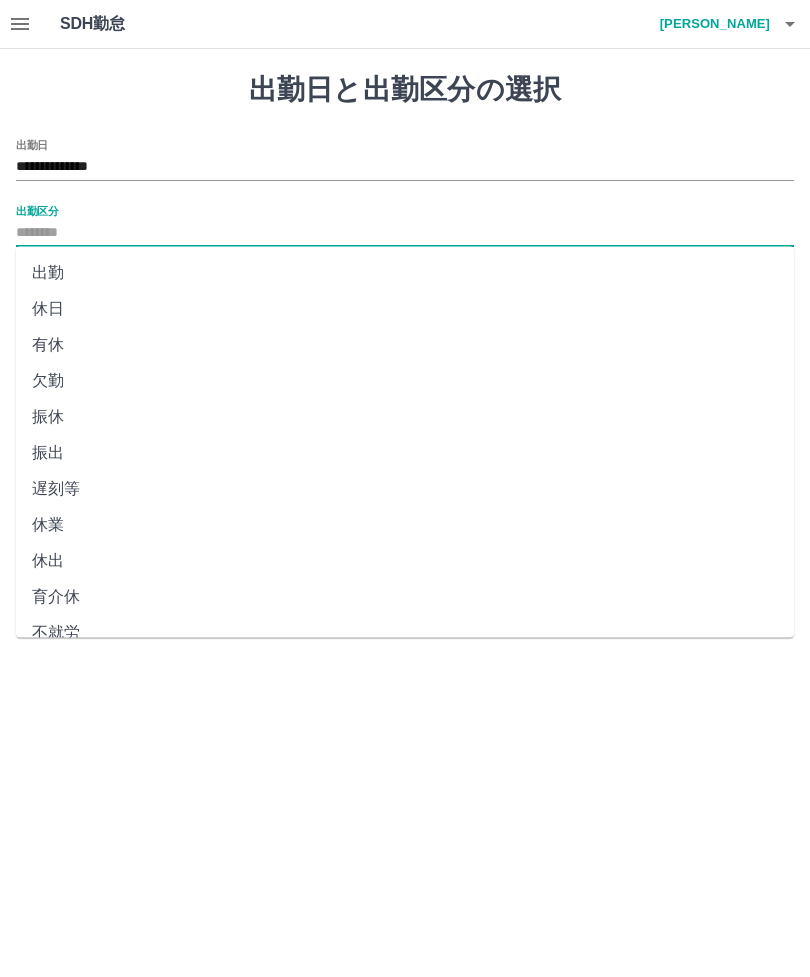 click on "出勤" at bounding box center [405, 273] 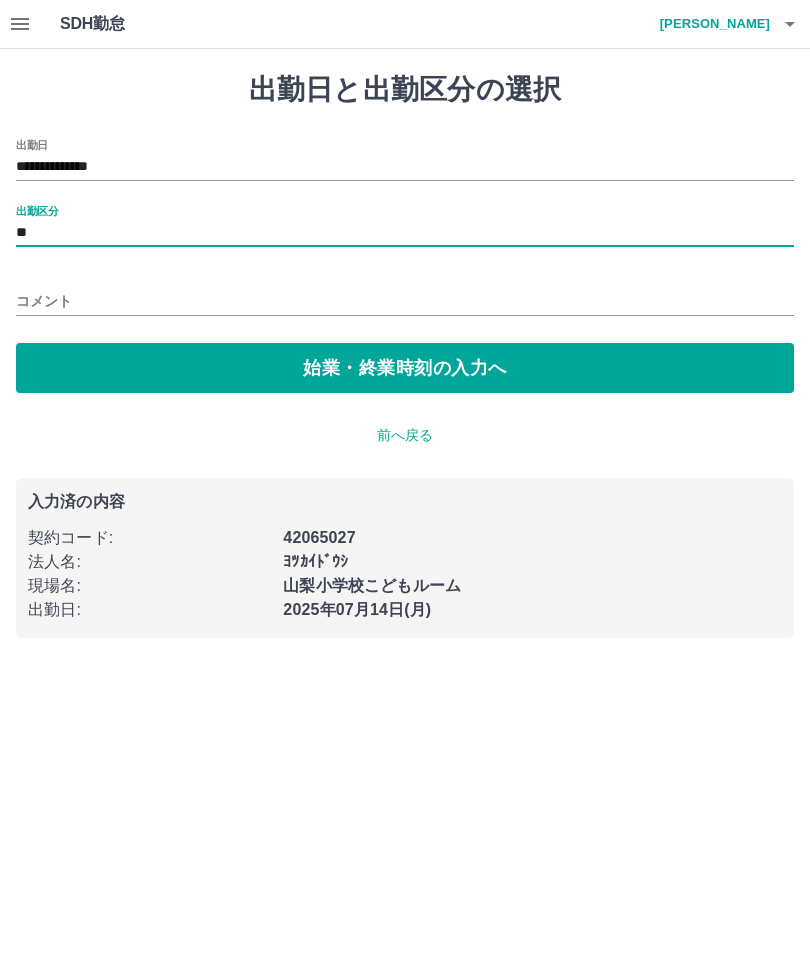 click on "始業・終業時刻の入力へ" at bounding box center [405, 368] 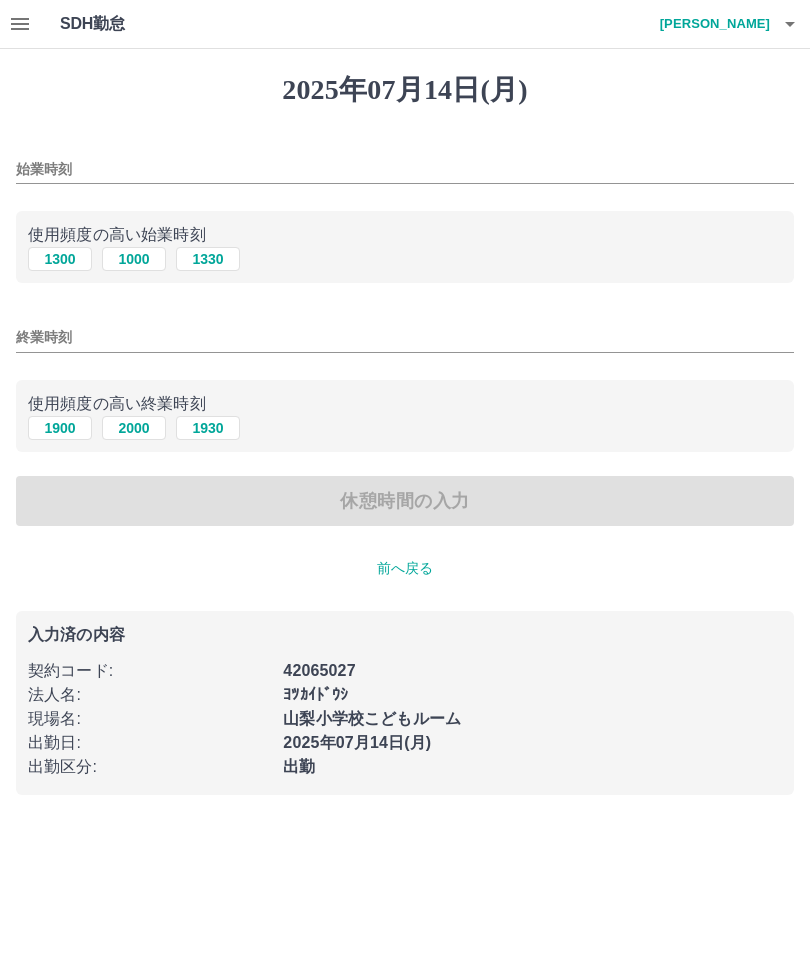 click on "1300" at bounding box center [60, 259] 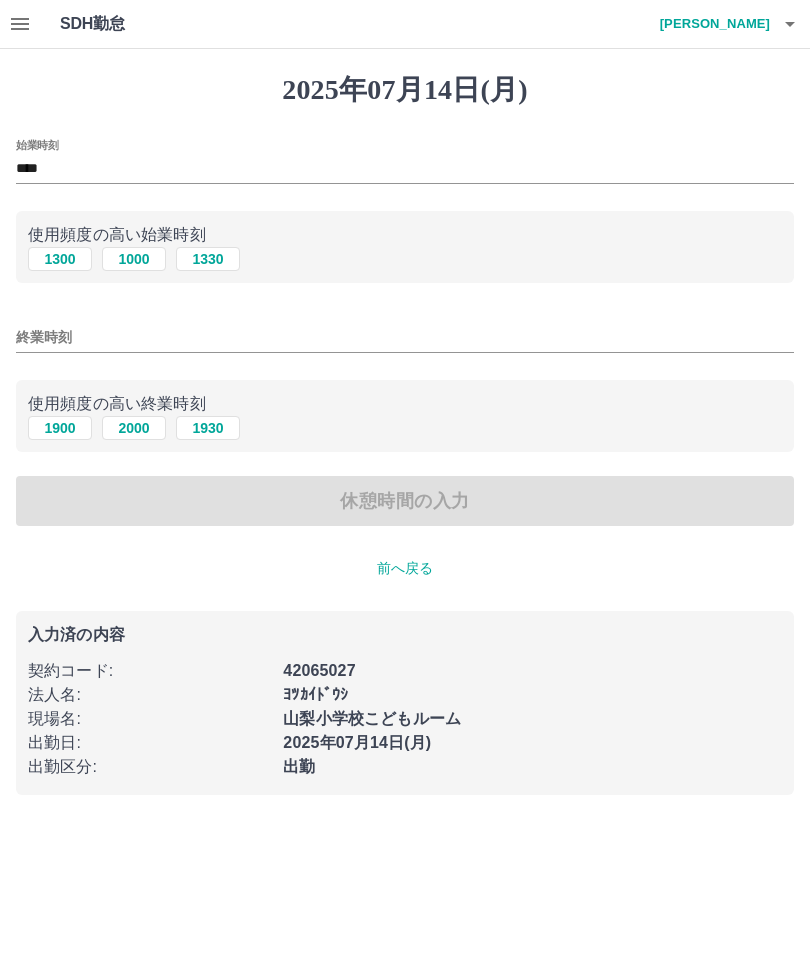 click on "終業時刻" at bounding box center (405, 337) 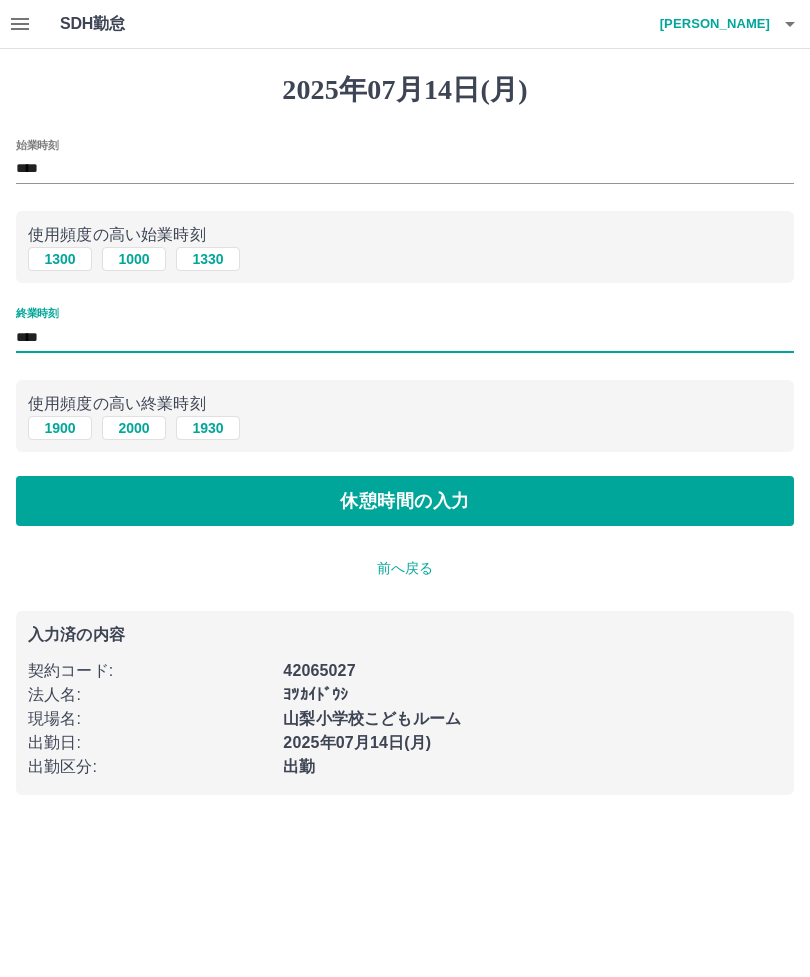 type on "****" 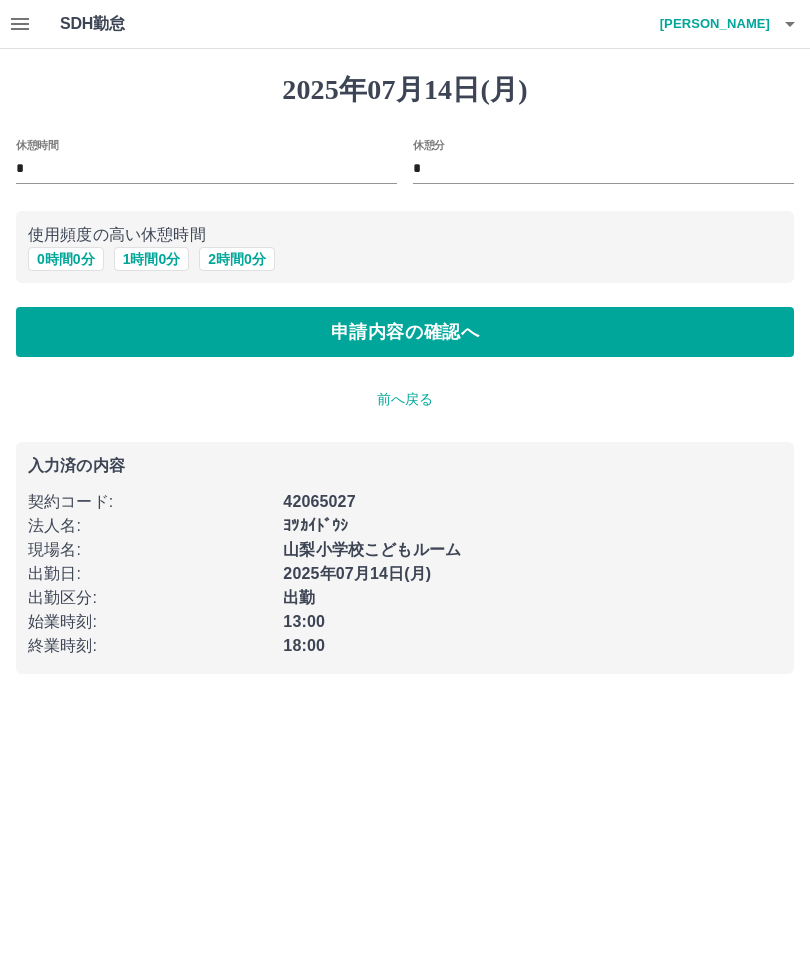 click on "0 時間 0 分" at bounding box center [66, 259] 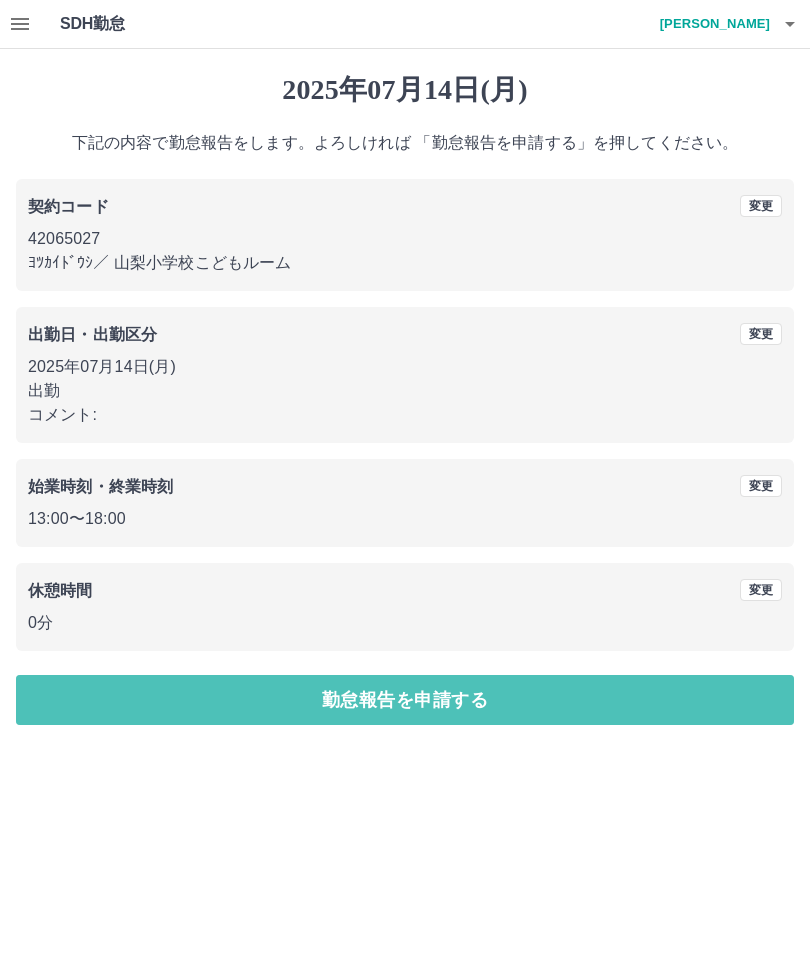 click on "勤怠報告を申請する" at bounding box center (405, 700) 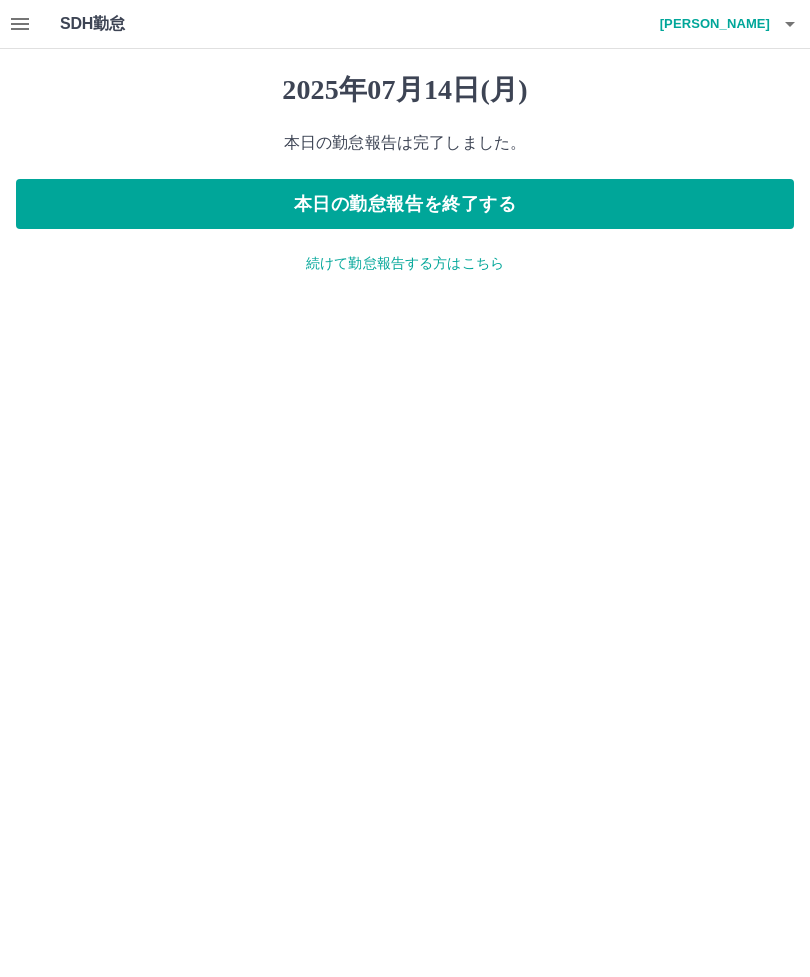 click on "続けて勤怠報告する方はこちら" at bounding box center (405, 263) 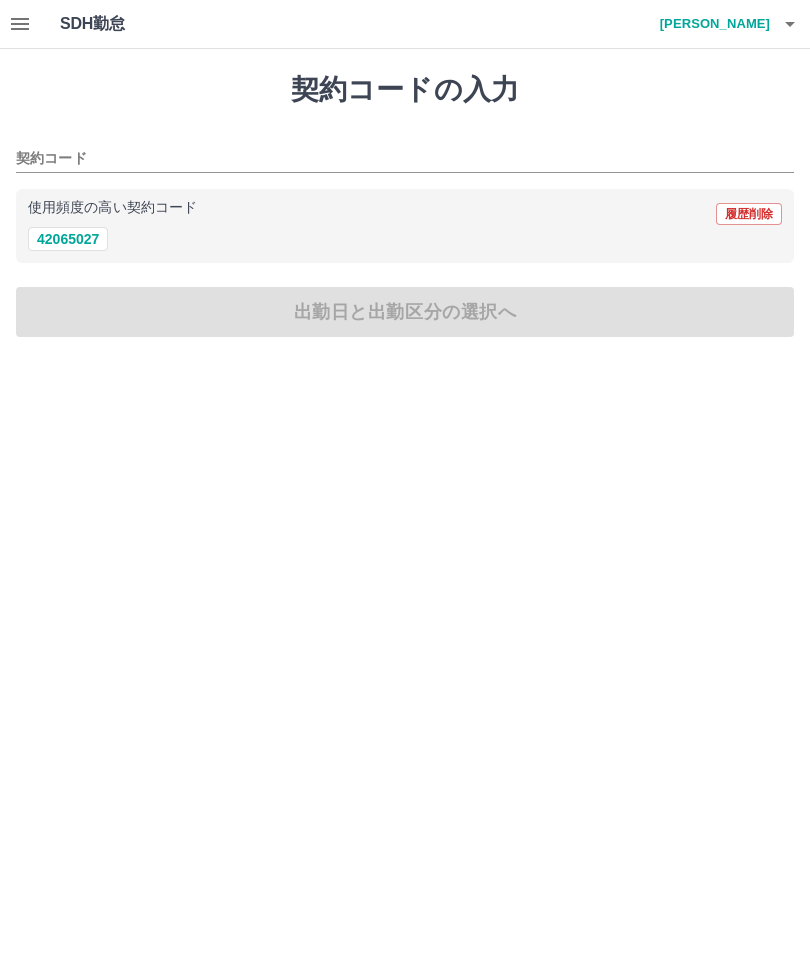 click on "契約コードの入力 契約コード 使用頻度の高い契約コード 履歴削除 42065027 出勤日と出勤区分の選択へ" at bounding box center [405, 205] 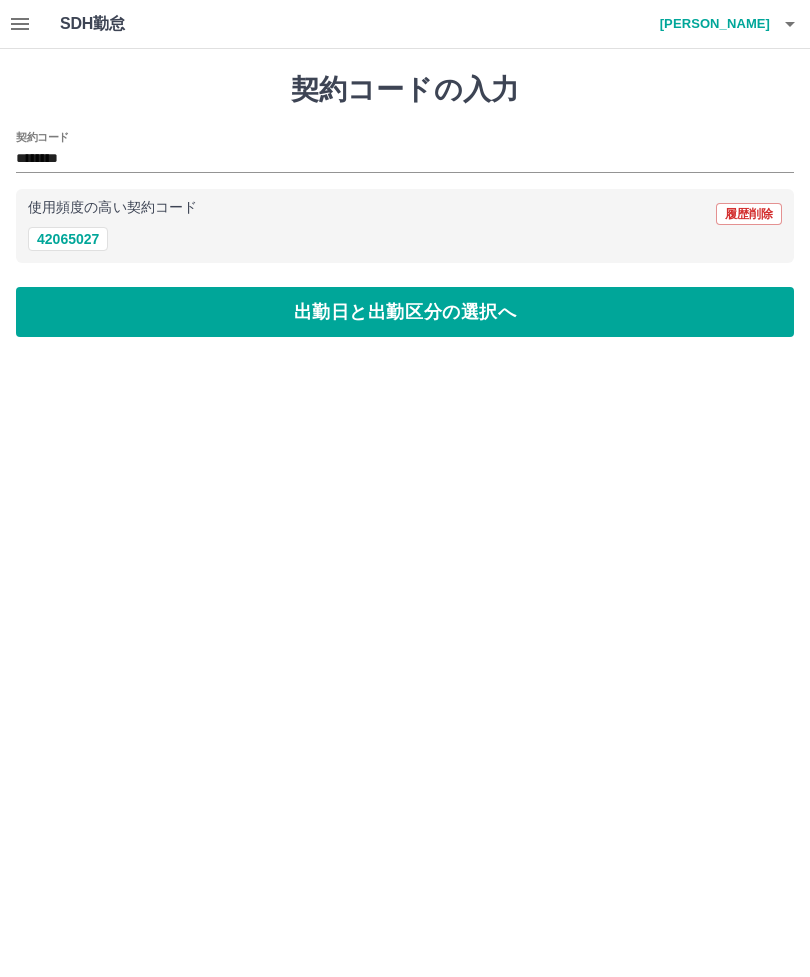 click on "出勤日と出勤区分の選択へ" at bounding box center (405, 312) 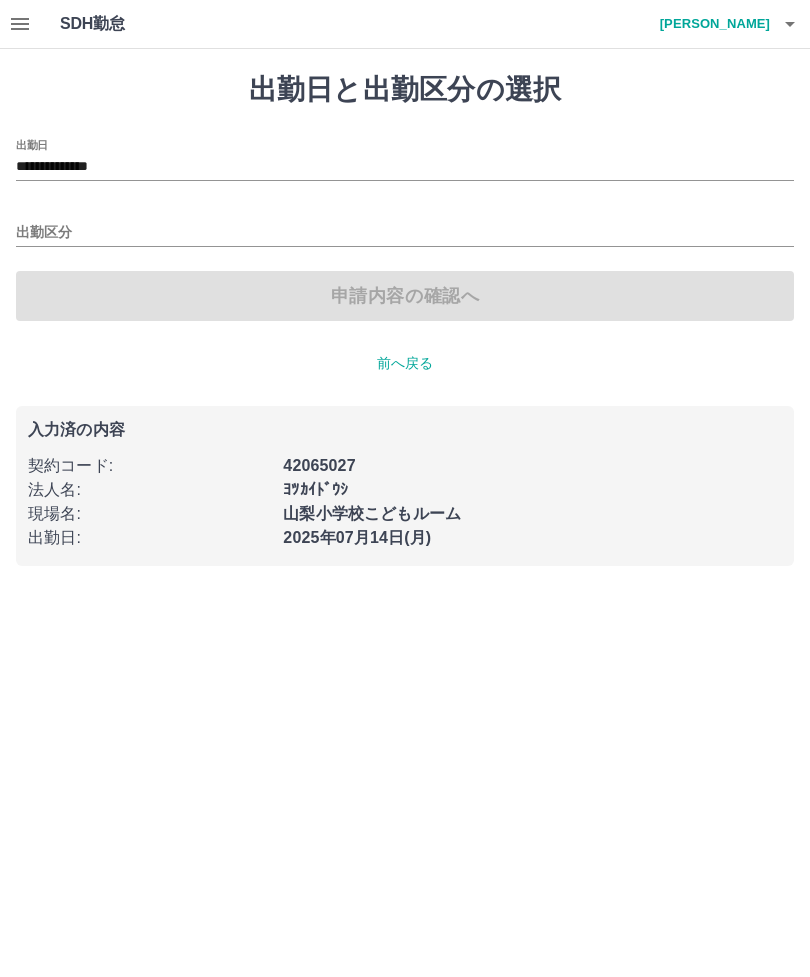click on "**********" at bounding box center (405, 167) 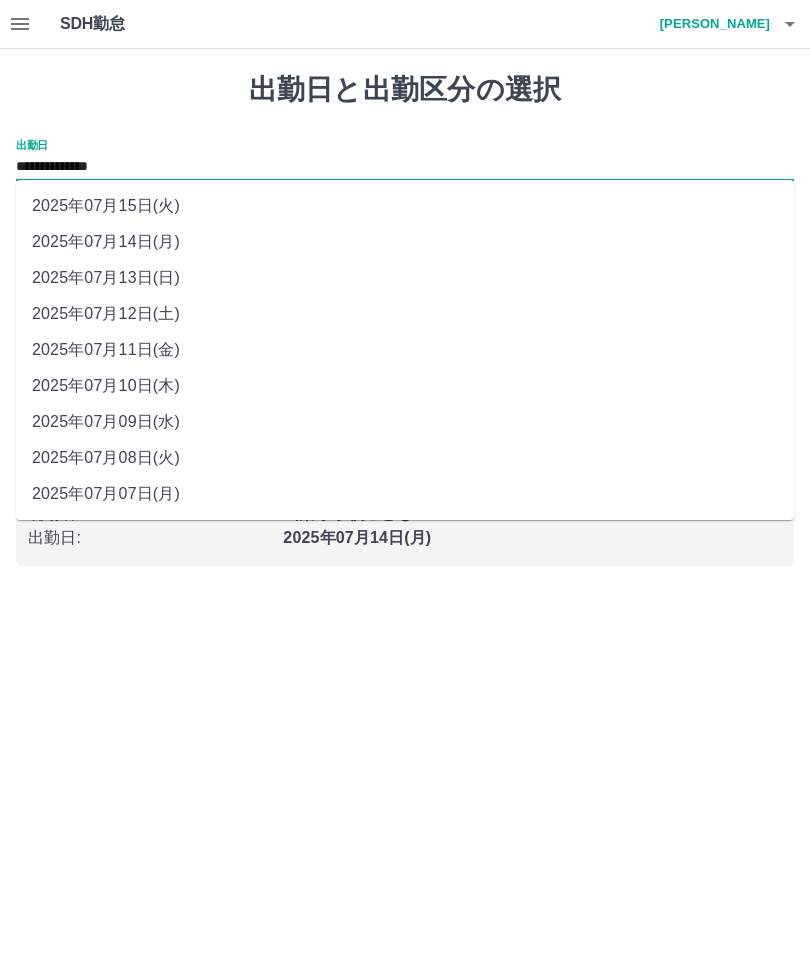 click on "2025年07月12日(土)" at bounding box center (405, 314) 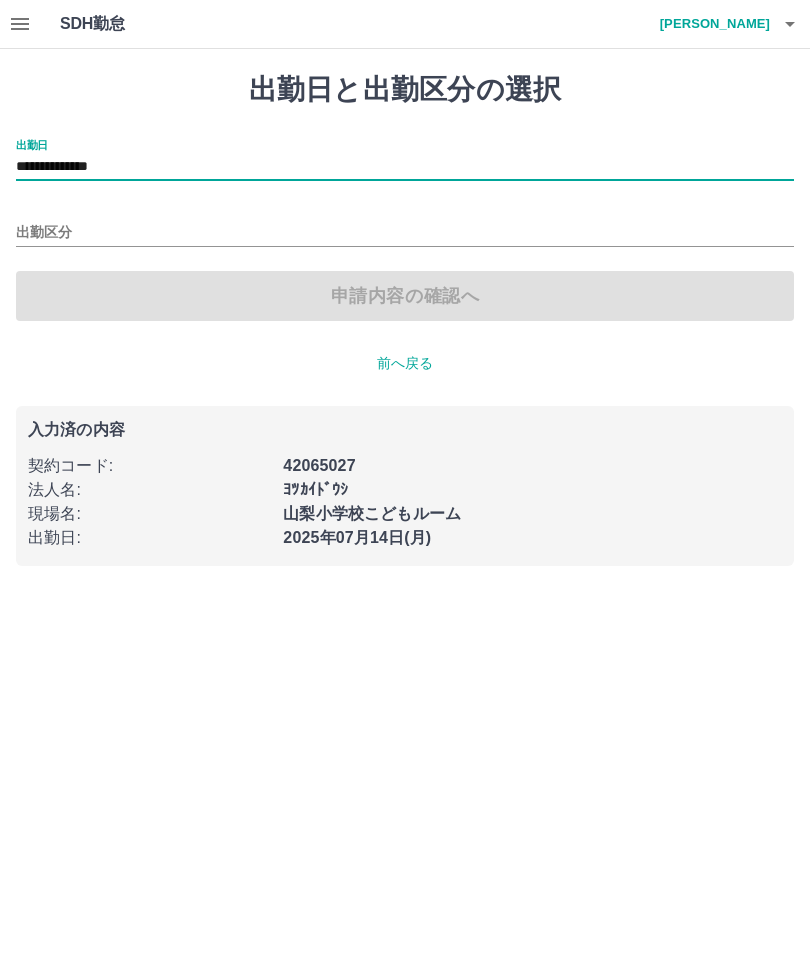 click on "出勤区分" at bounding box center [405, 233] 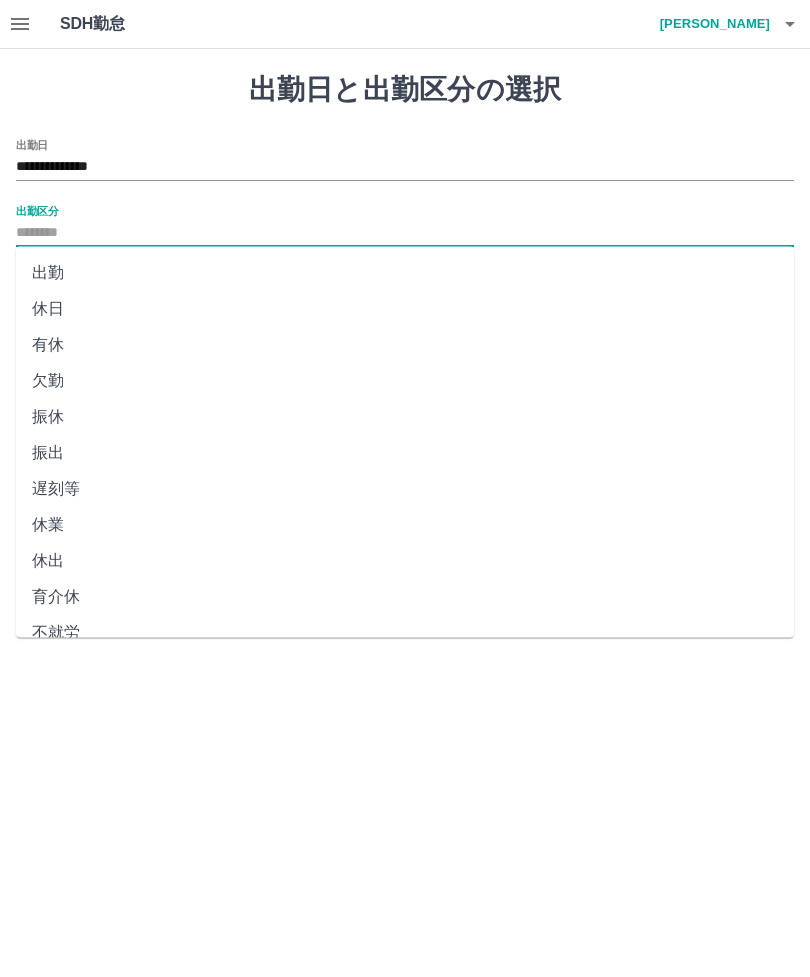 click on "休日" at bounding box center (405, 309) 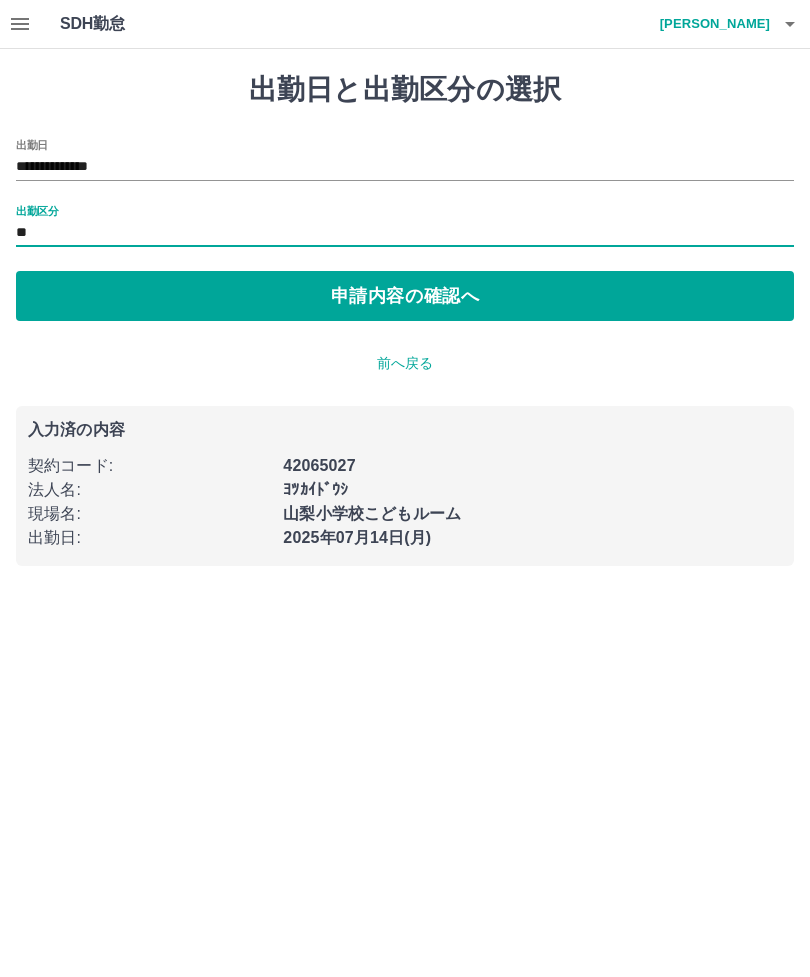 click on "申請内容の確認へ" at bounding box center (405, 296) 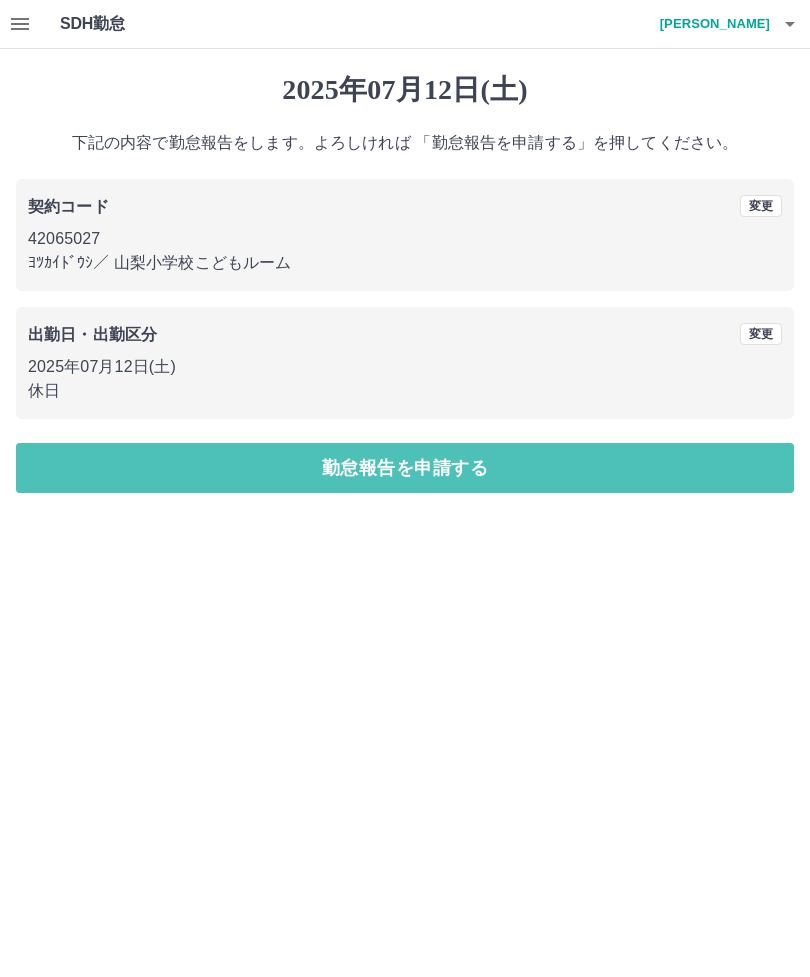 click on "勤怠報告を申請する" at bounding box center [405, 468] 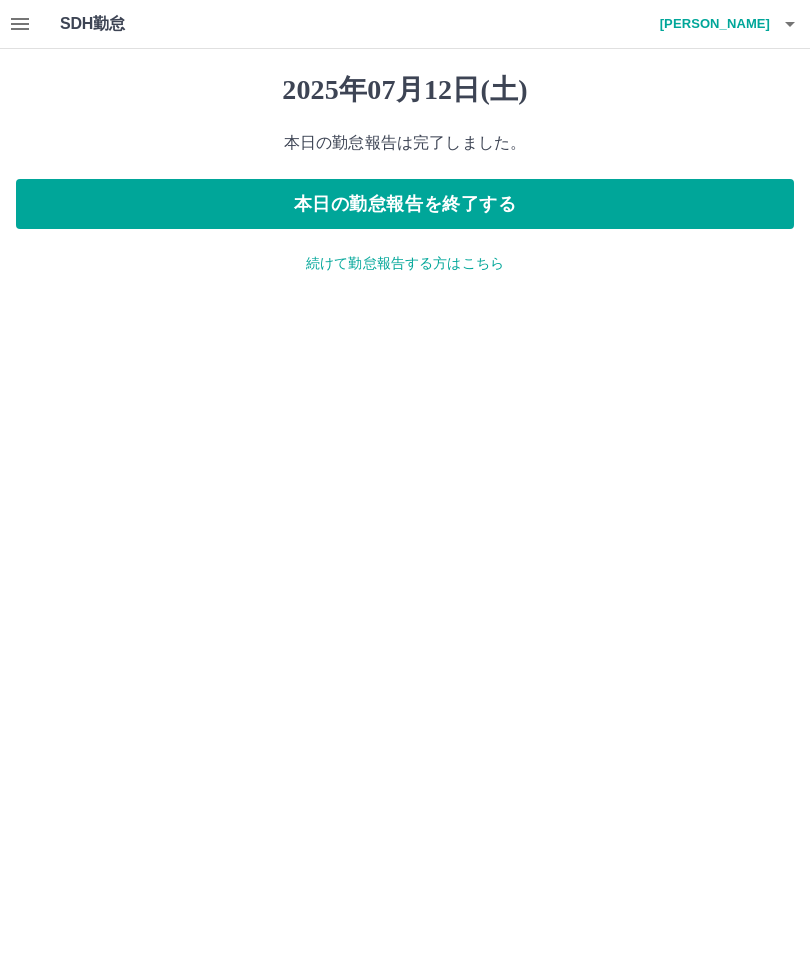 click on "[DATE] 本日の勤怠報告は完了しました。 本日の勤怠報告を終了する 続けて勤怠報告する方はこちら" at bounding box center [405, 173] 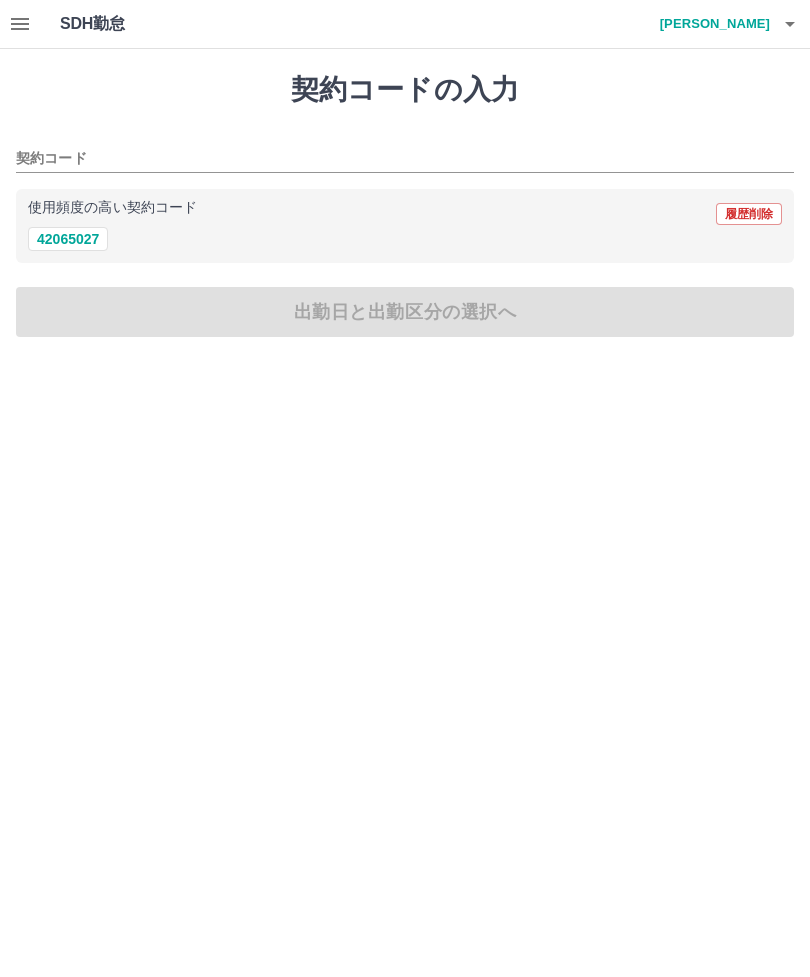 click on "契約コード" at bounding box center (390, 159) 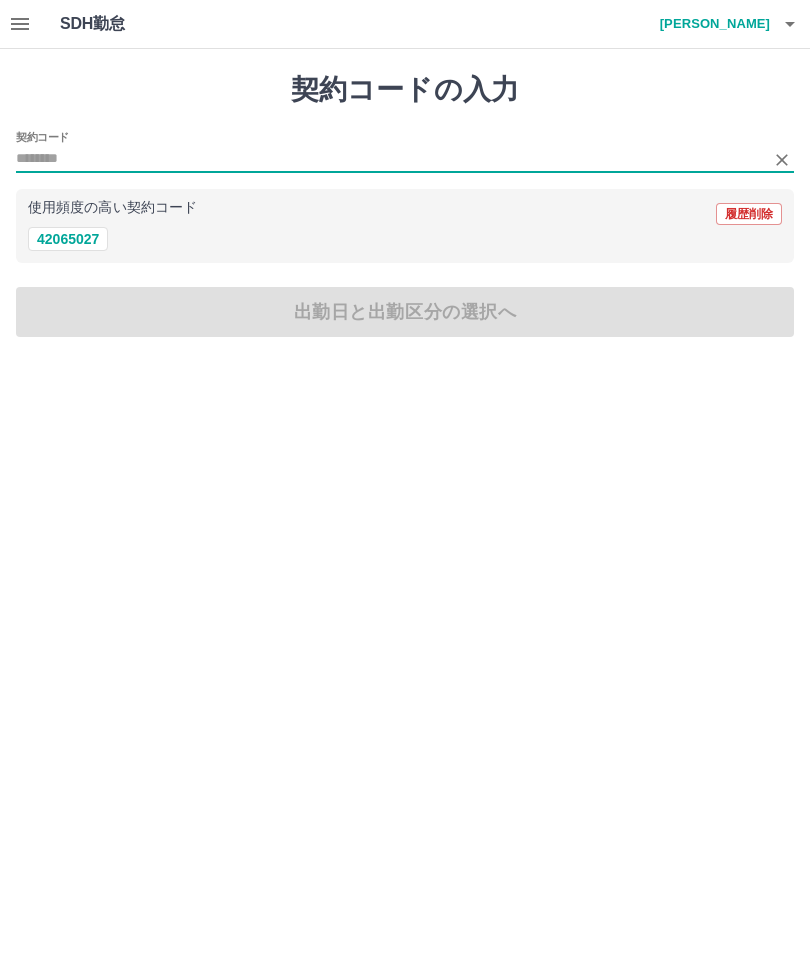 click on "42065027" at bounding box center (68, 239) 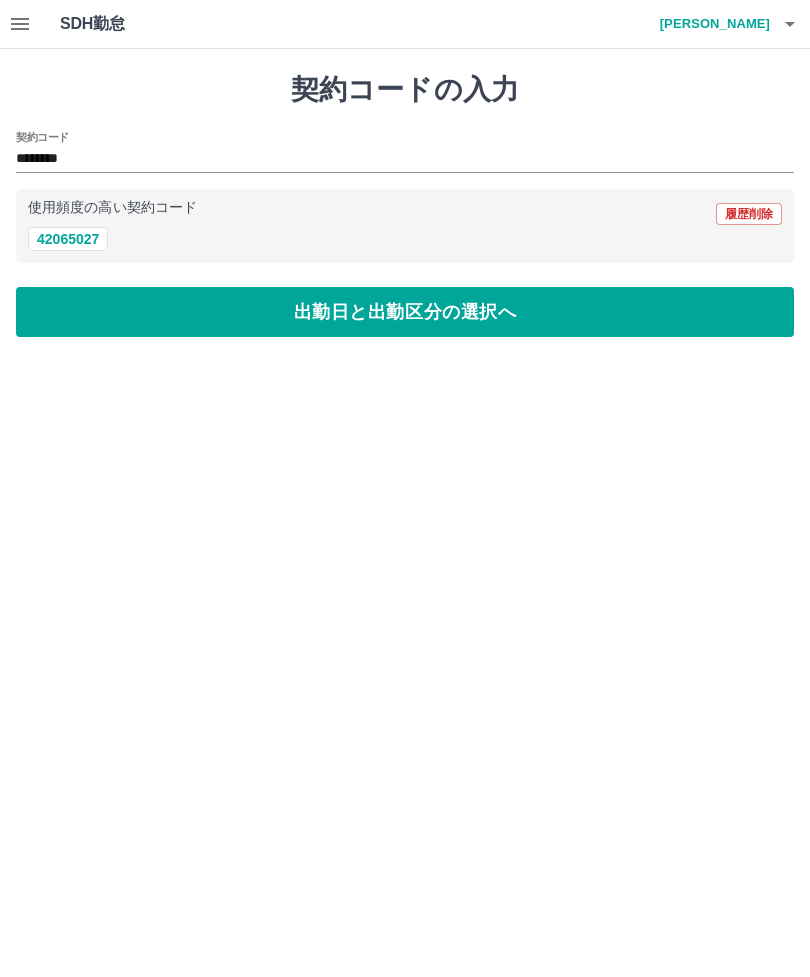 click on "42065027" at bounding box center (68, 239) 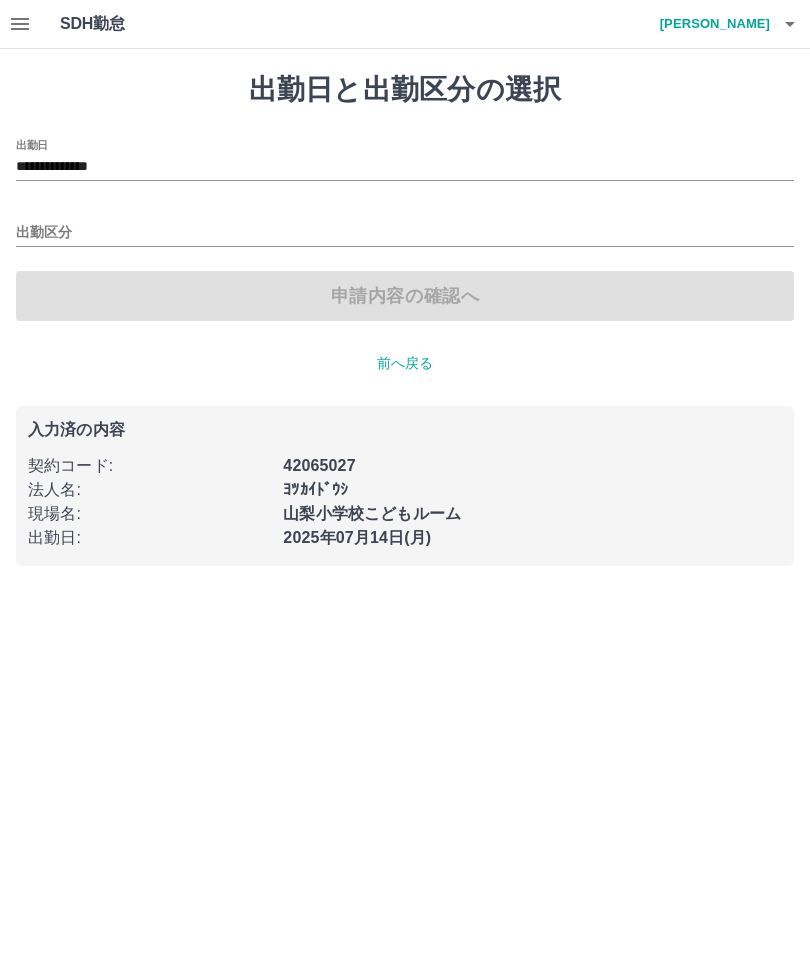click on "申請内容の確認へ" at bounding box center (405, 296) 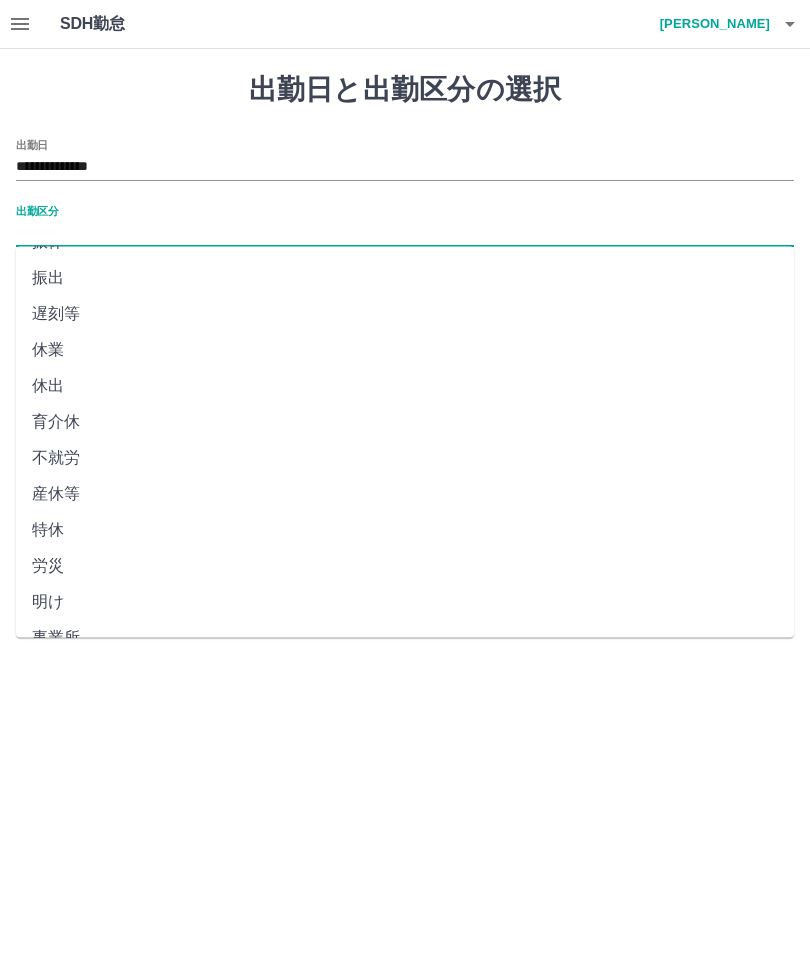 scroll, scrollTop: 176, scrollLeft: 0, axis: vertical 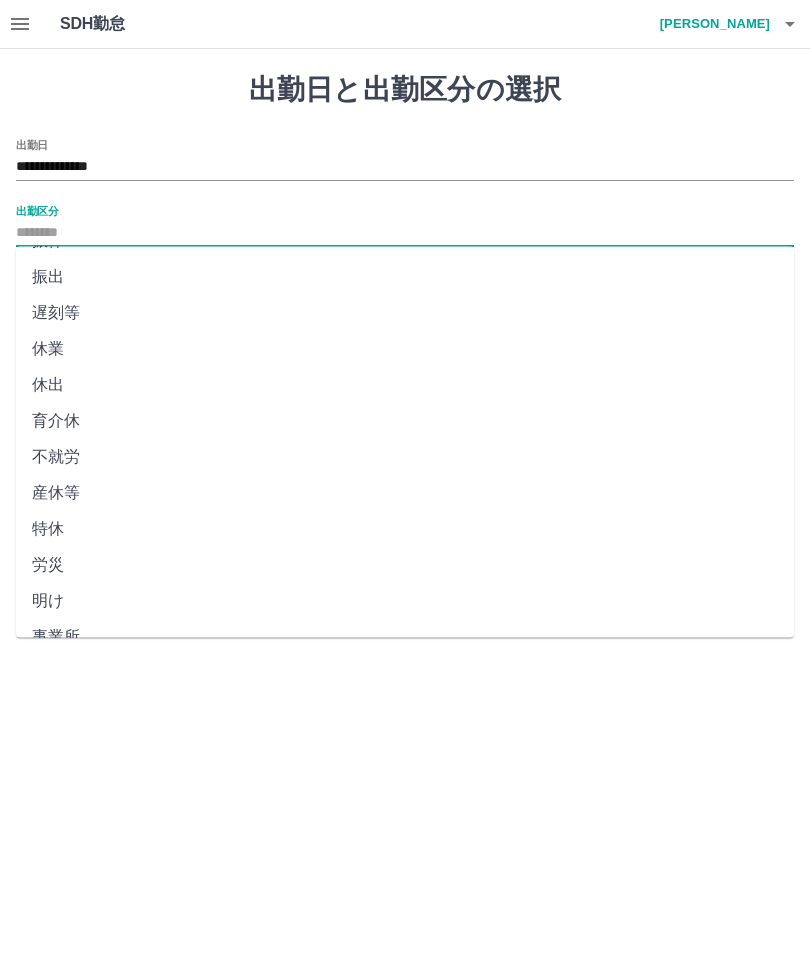 click on "**********" at bounding box center (405, 160) 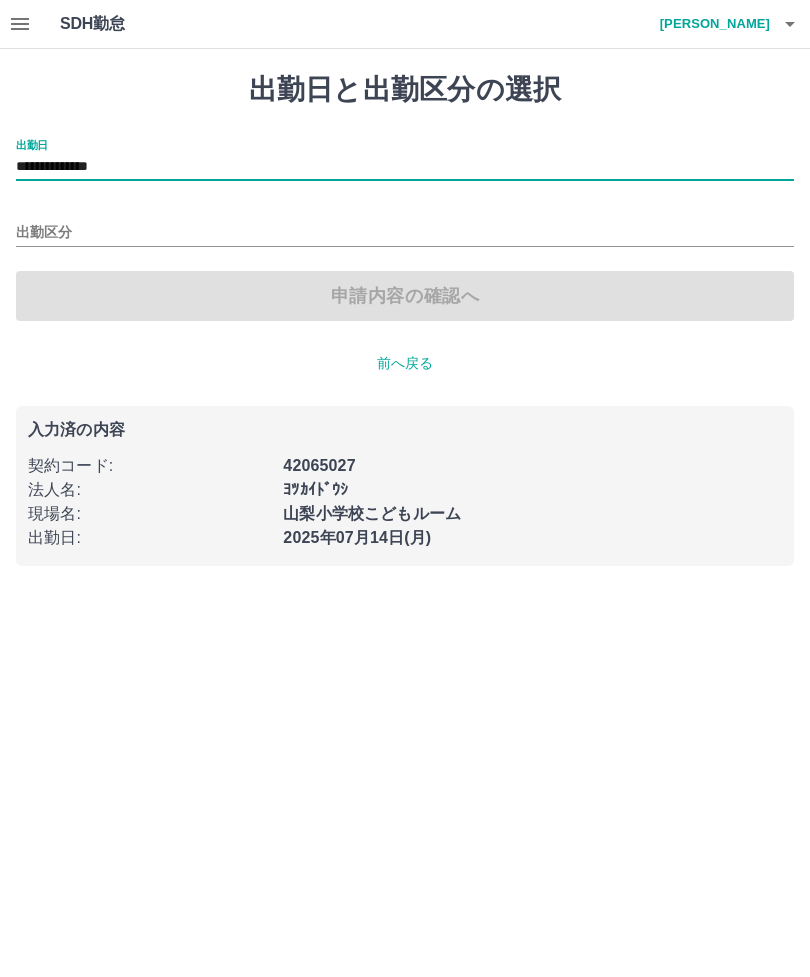 click on "**********" at bounding box center (405, 295) 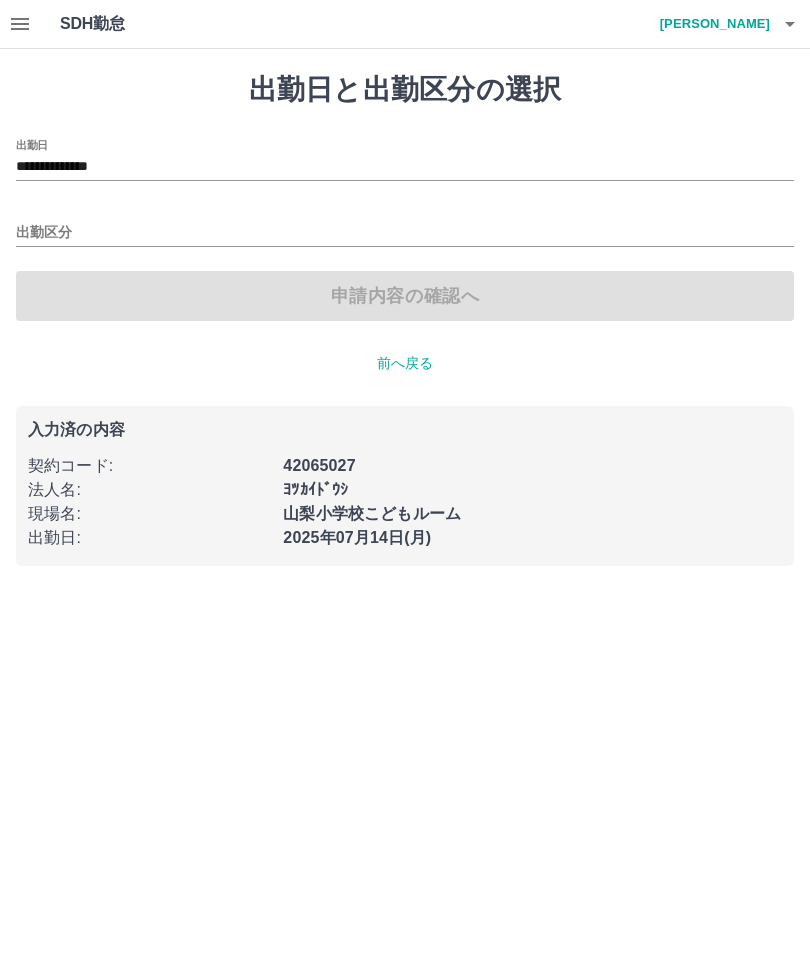 click on "**********" at bounding box center (405, 167) 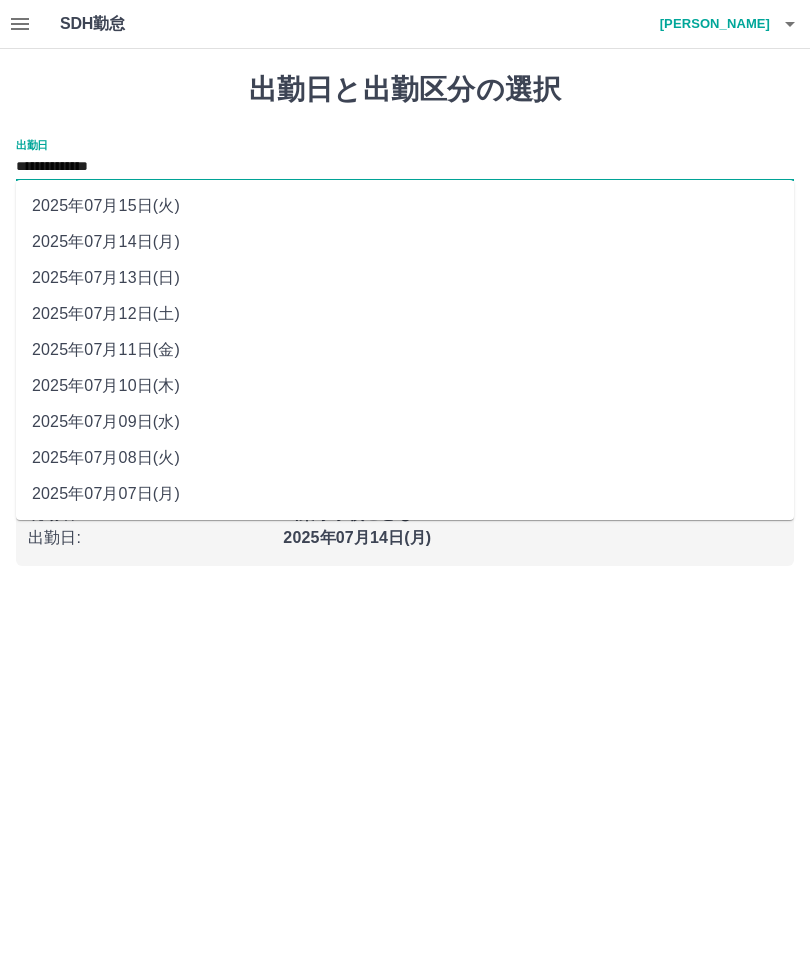 click on "2025年07月13日(日)" at bounding box center (405, 278) 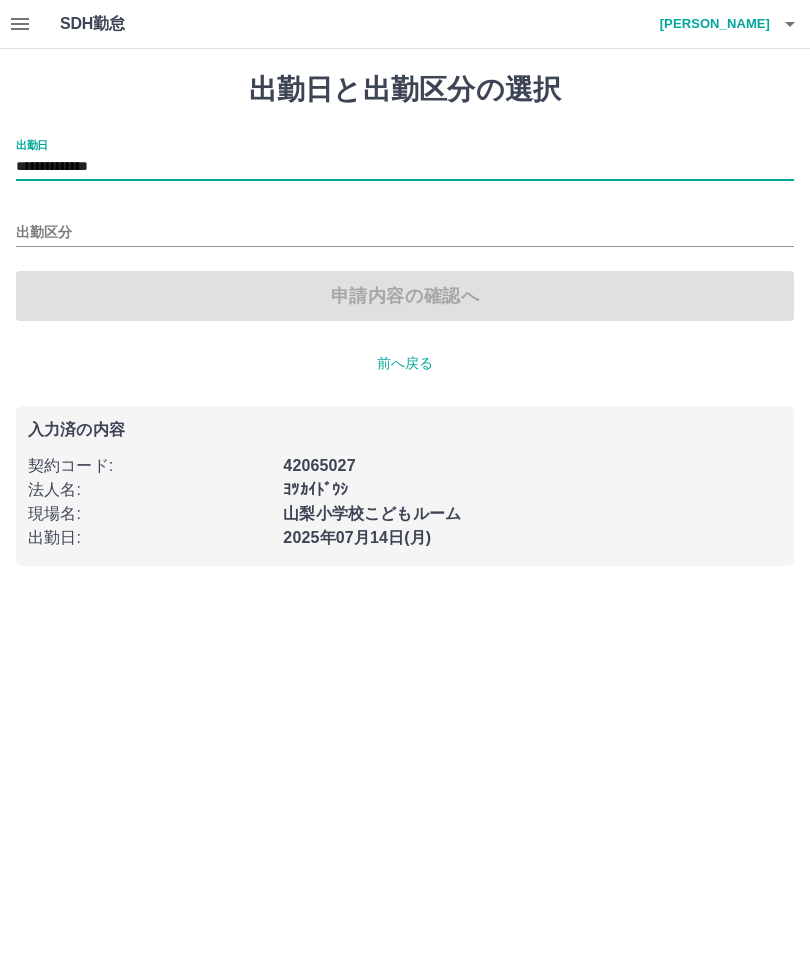 click on "出勤区分" at bounding box center [405, 233] 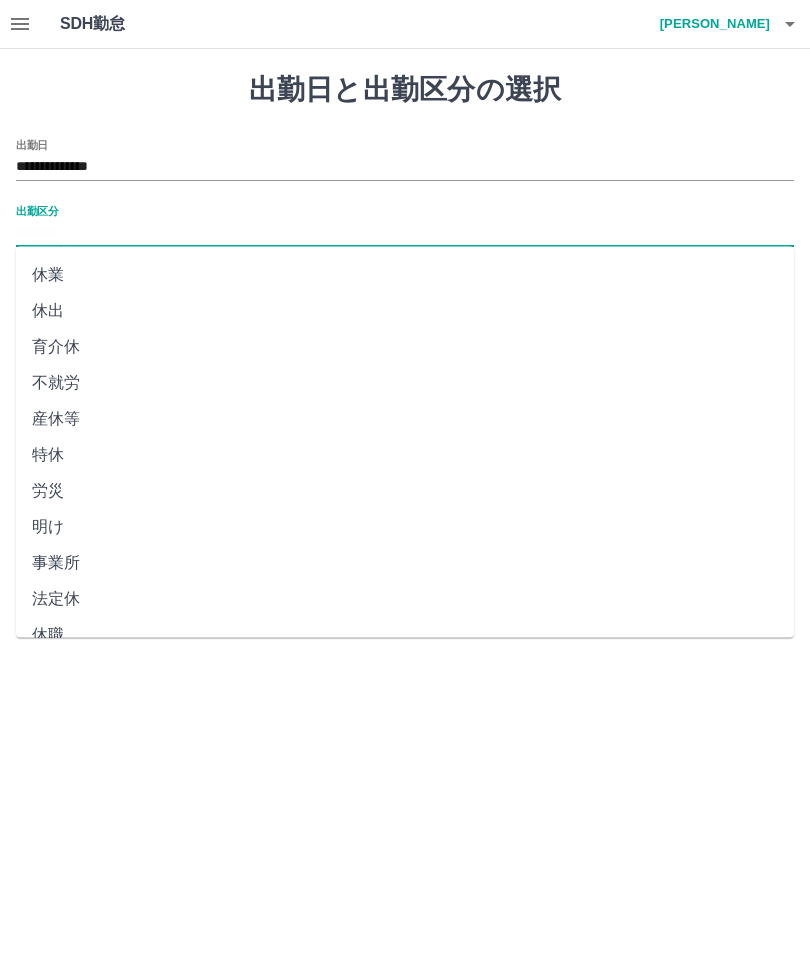 scroll, scrollTop: 248, scrollLeft: 0, axis: vertical 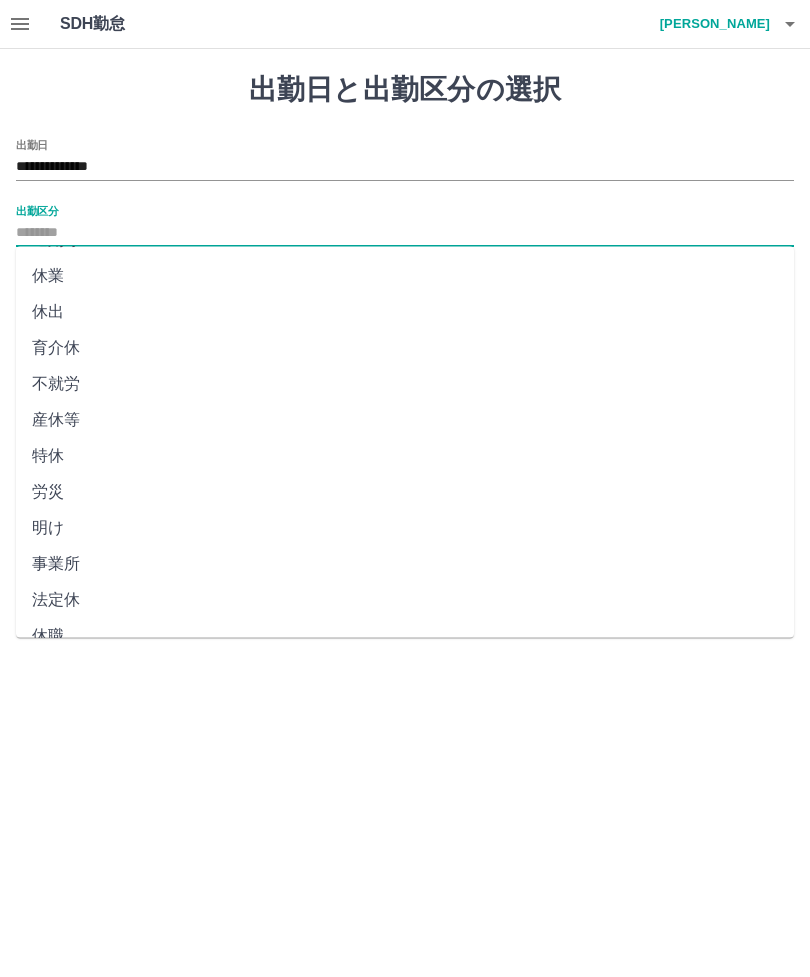 click on "法定休" at bounding box center [405, 601] 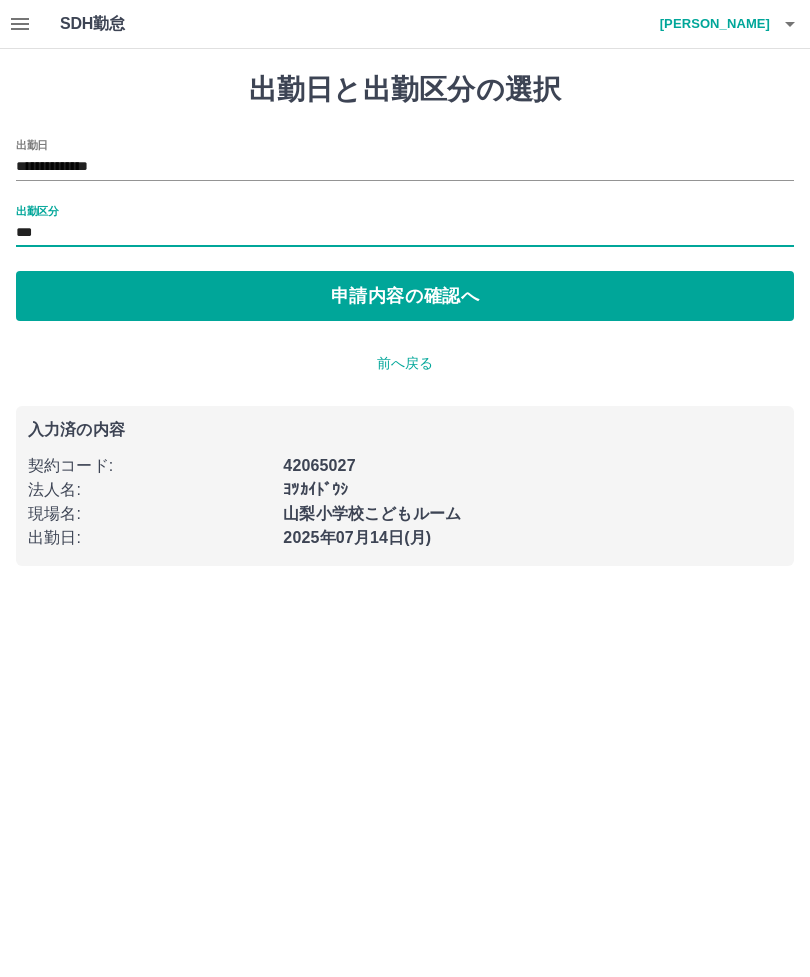 click on "申請内容の確認へ" at bounding box center [405, 296] 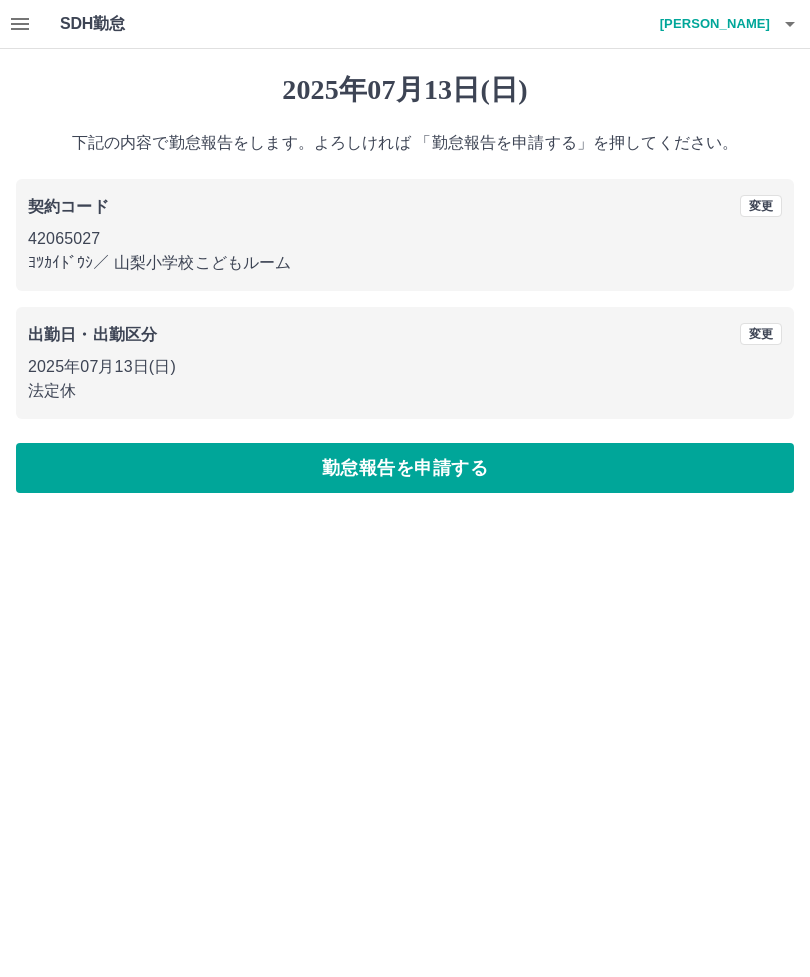 click on "勤怠報告を申請する" at bounding box center [405, 468] 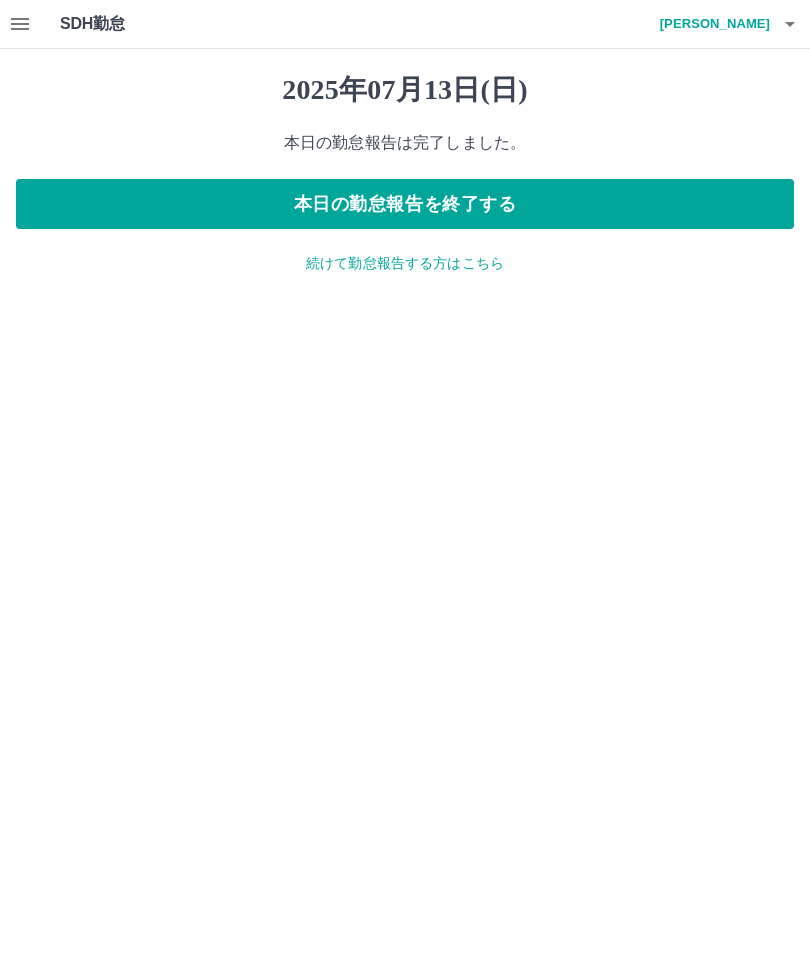 click on "本日の勤怠報告を終了する" at bounding box center [405, 204] 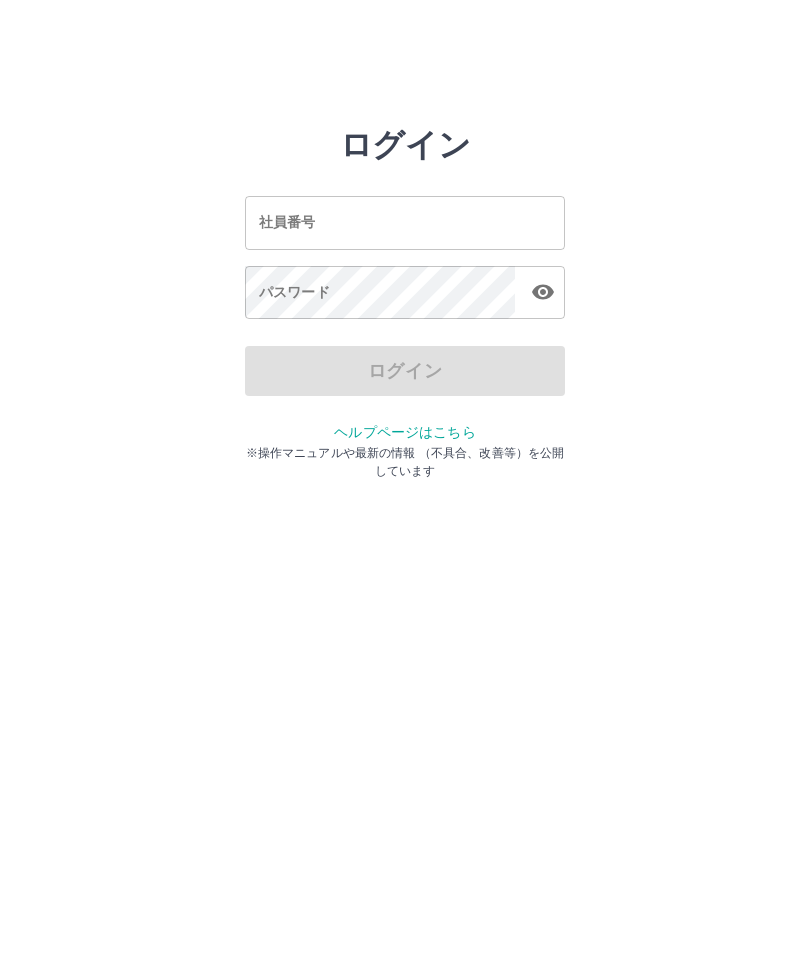 scroll, scrollTop: 0, scrollLeft: 0, axis: both 